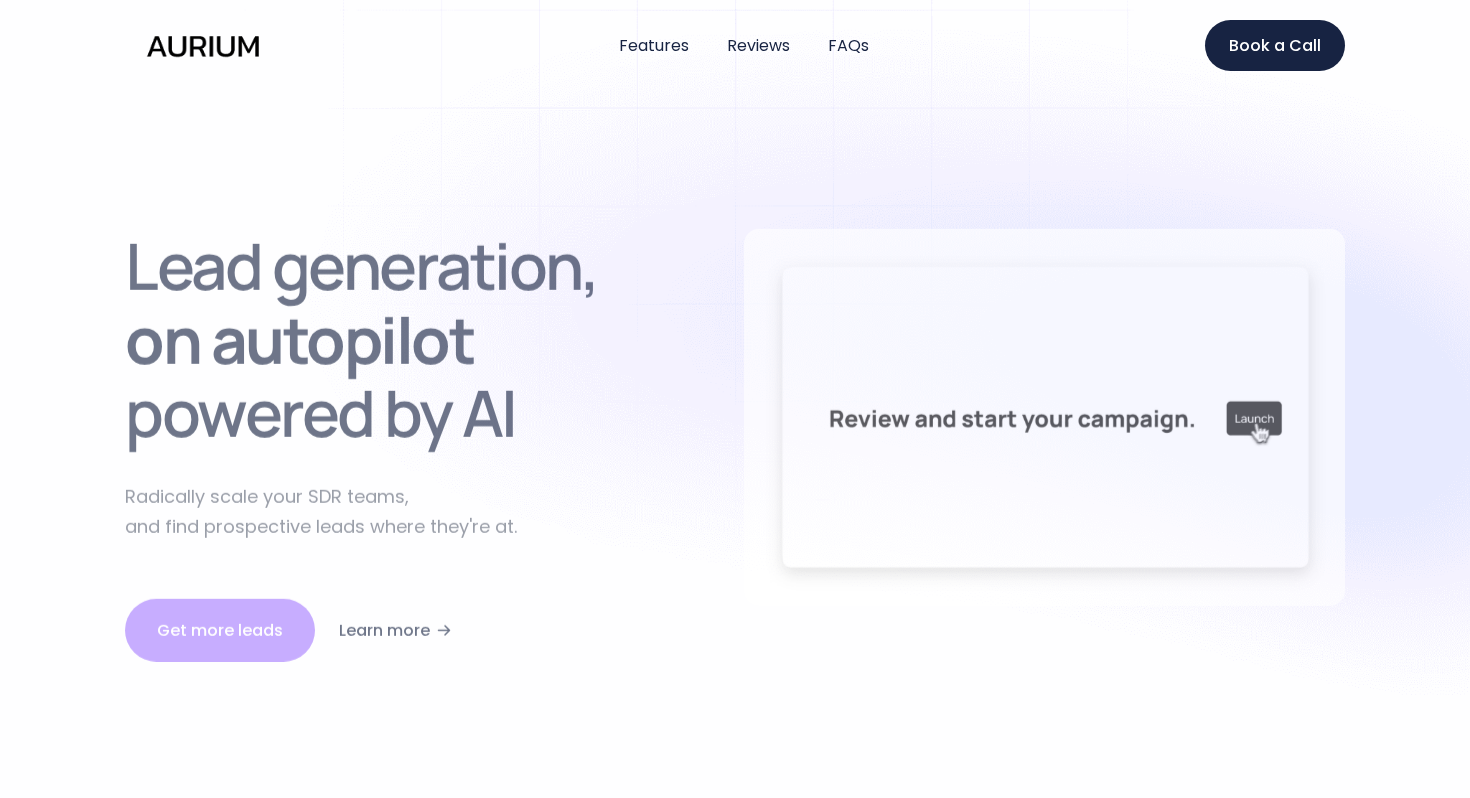 scroll, scrollTop: 0, scrollLeft: 0, axis: both 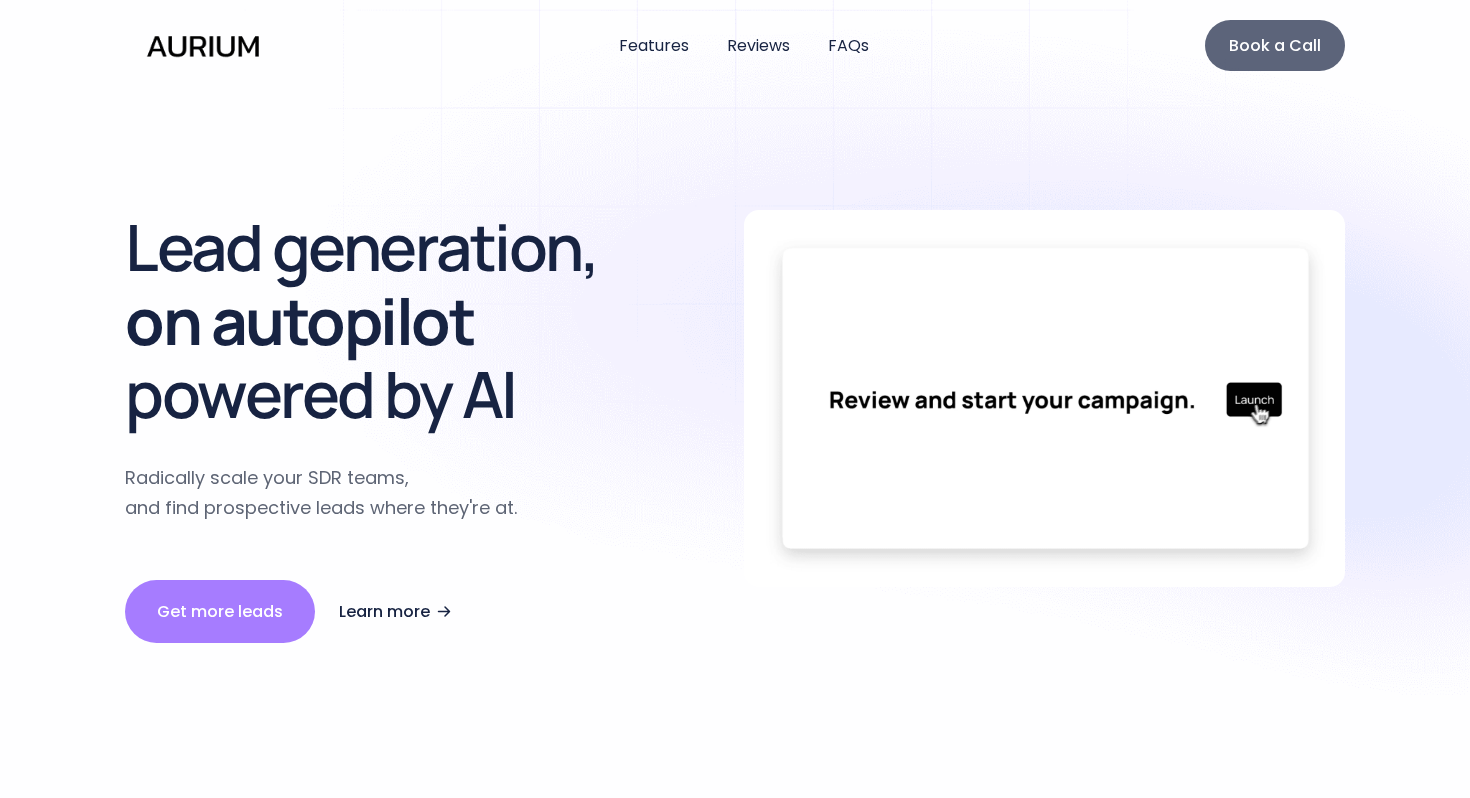 click on "Book a Call" at bounding box center (1275, 45) 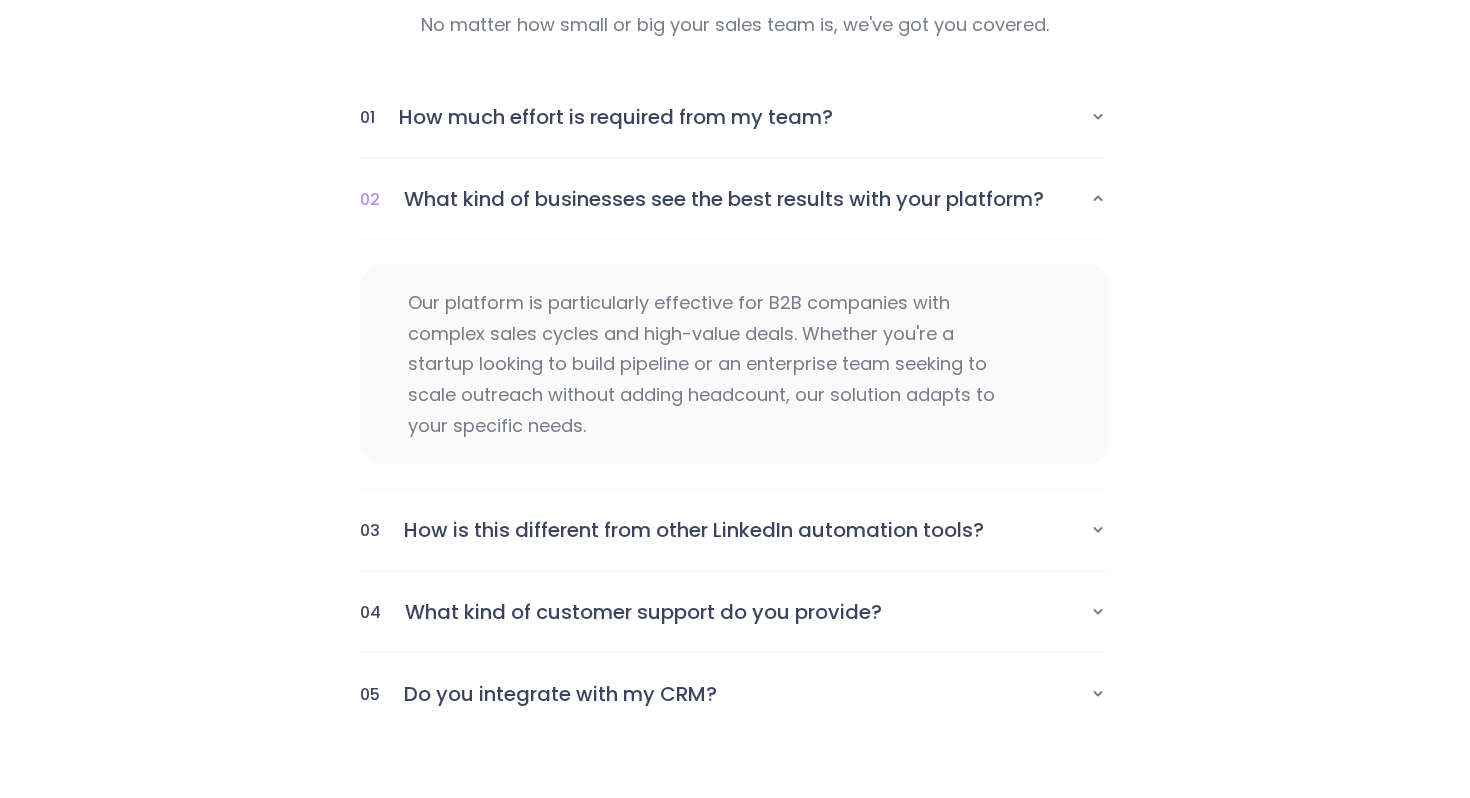 scroll, scrollTop: 4810, scrollLeft: 0, axis: vertical 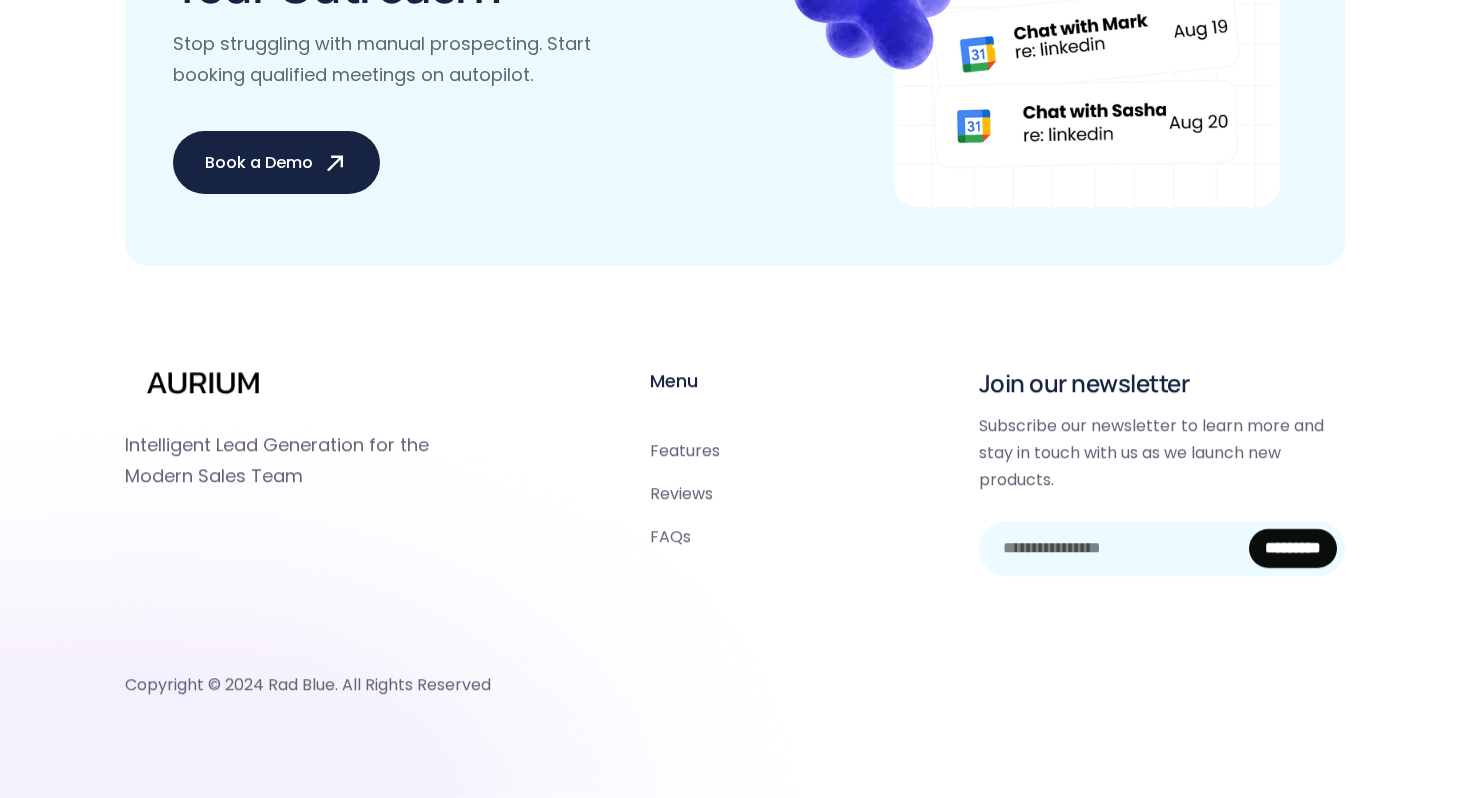 click on "Copyright © 2024 Rad Blue. All Rights Reserved" at bounding box center [308, 683] 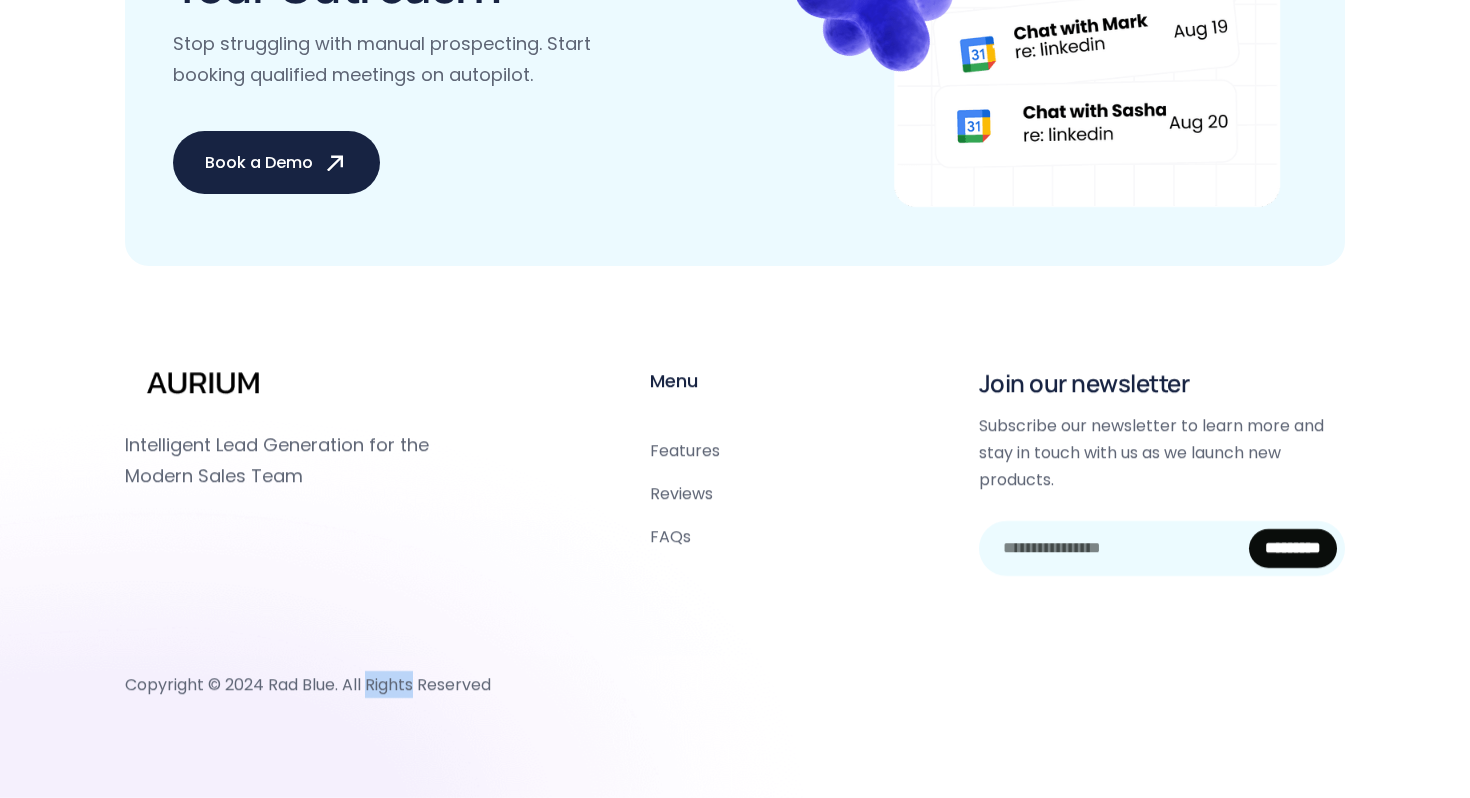 click on "Copyright © 2024 Rad Blue. All Rights Reserved" at bounding box center (308, 683) 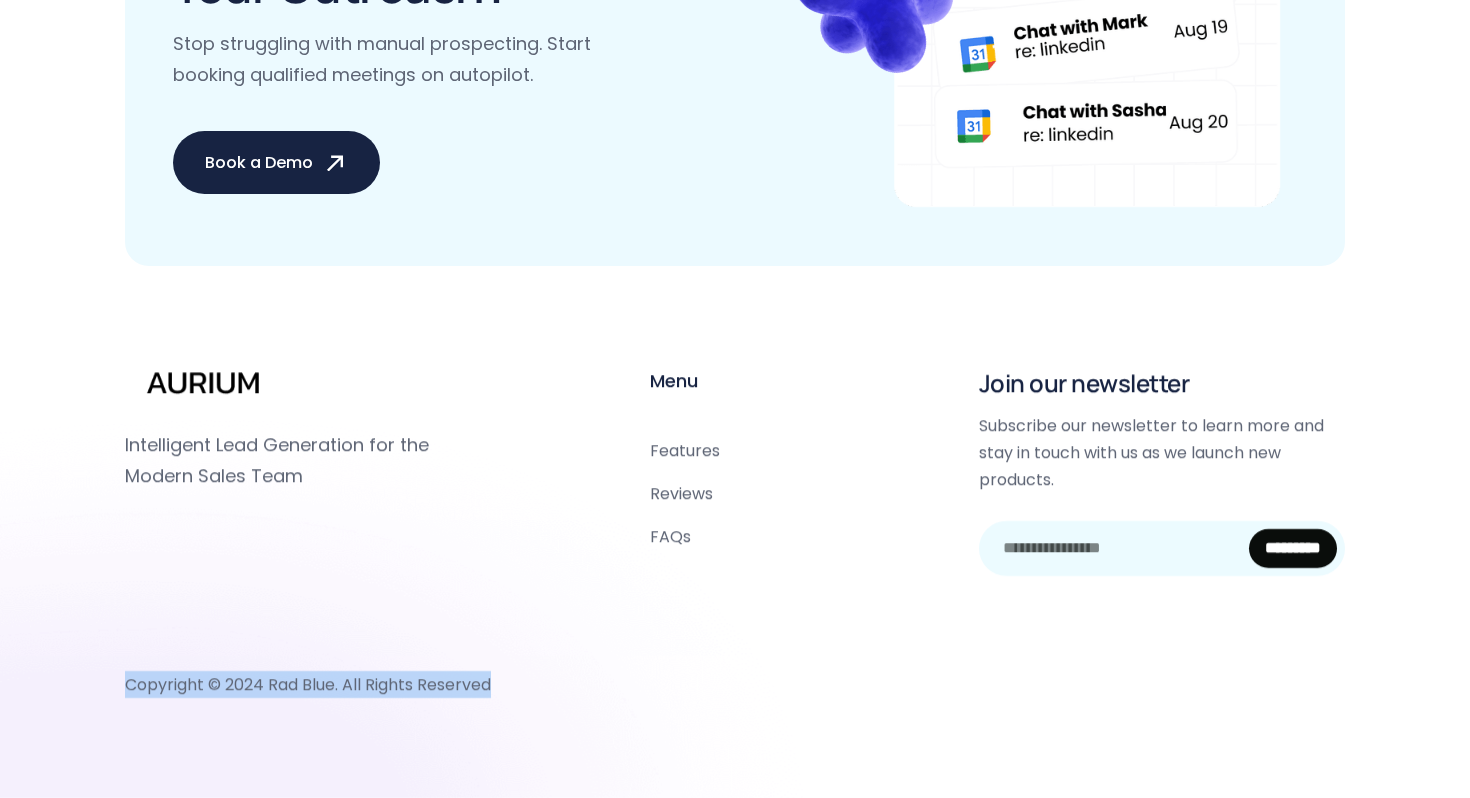 click on "Copyright © 2024 Rad Blue. All Rights Reserved" at bounding box center (308, 683) 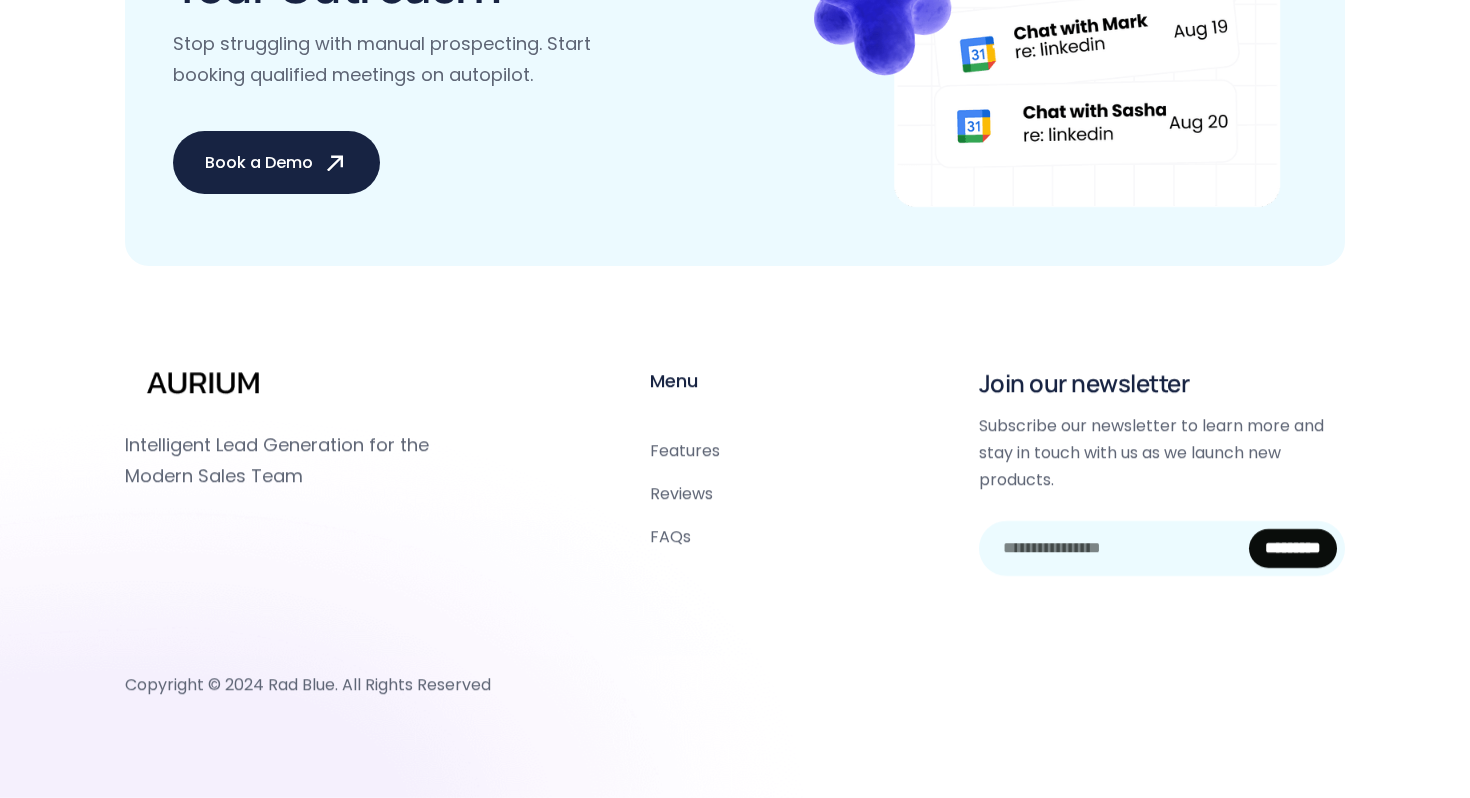 click on "Copyright © 2024 Rad Blue. All Rights Reserved" at bounding box center (308, 683) 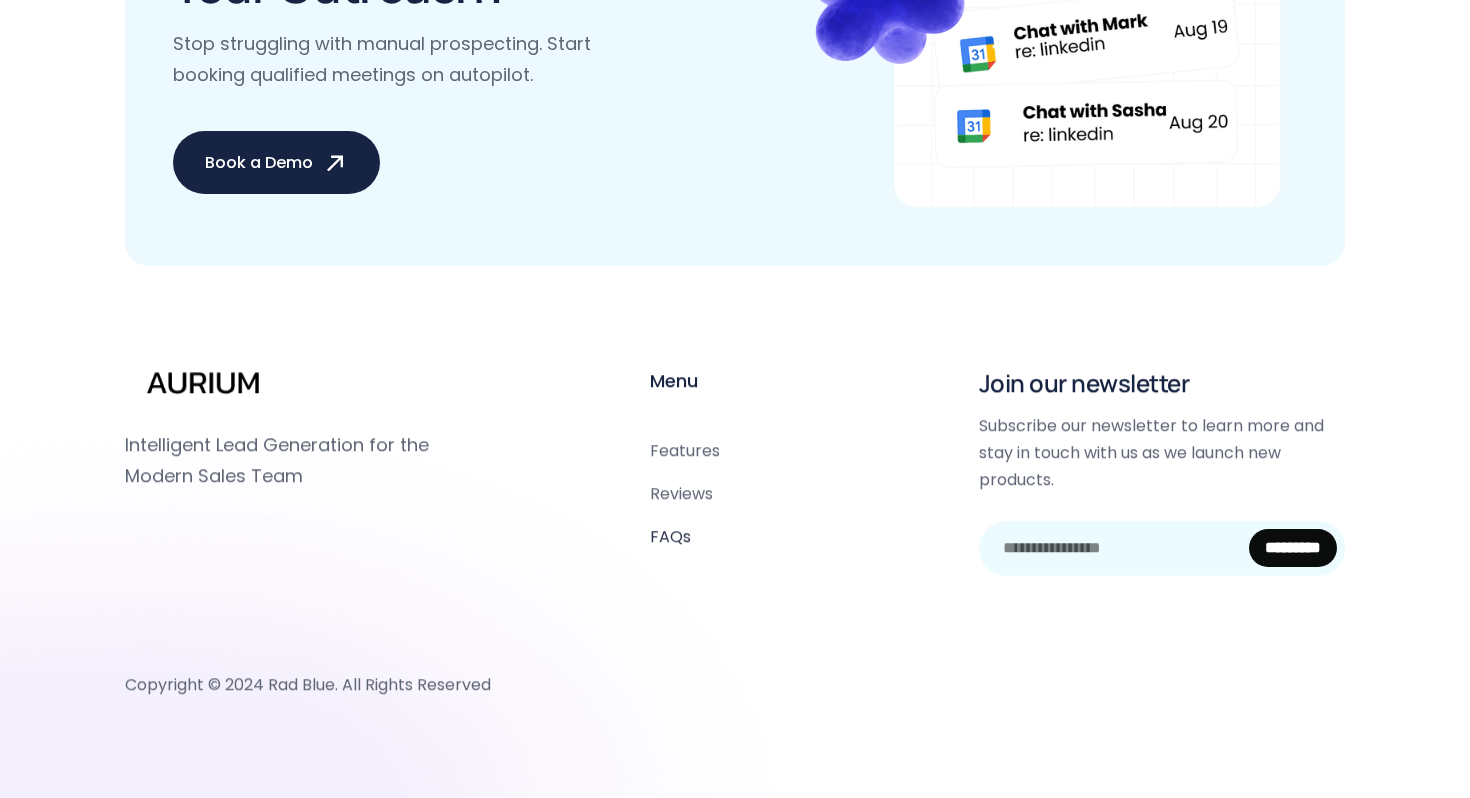 click on "FAQs" at bounding box center (670, 536) 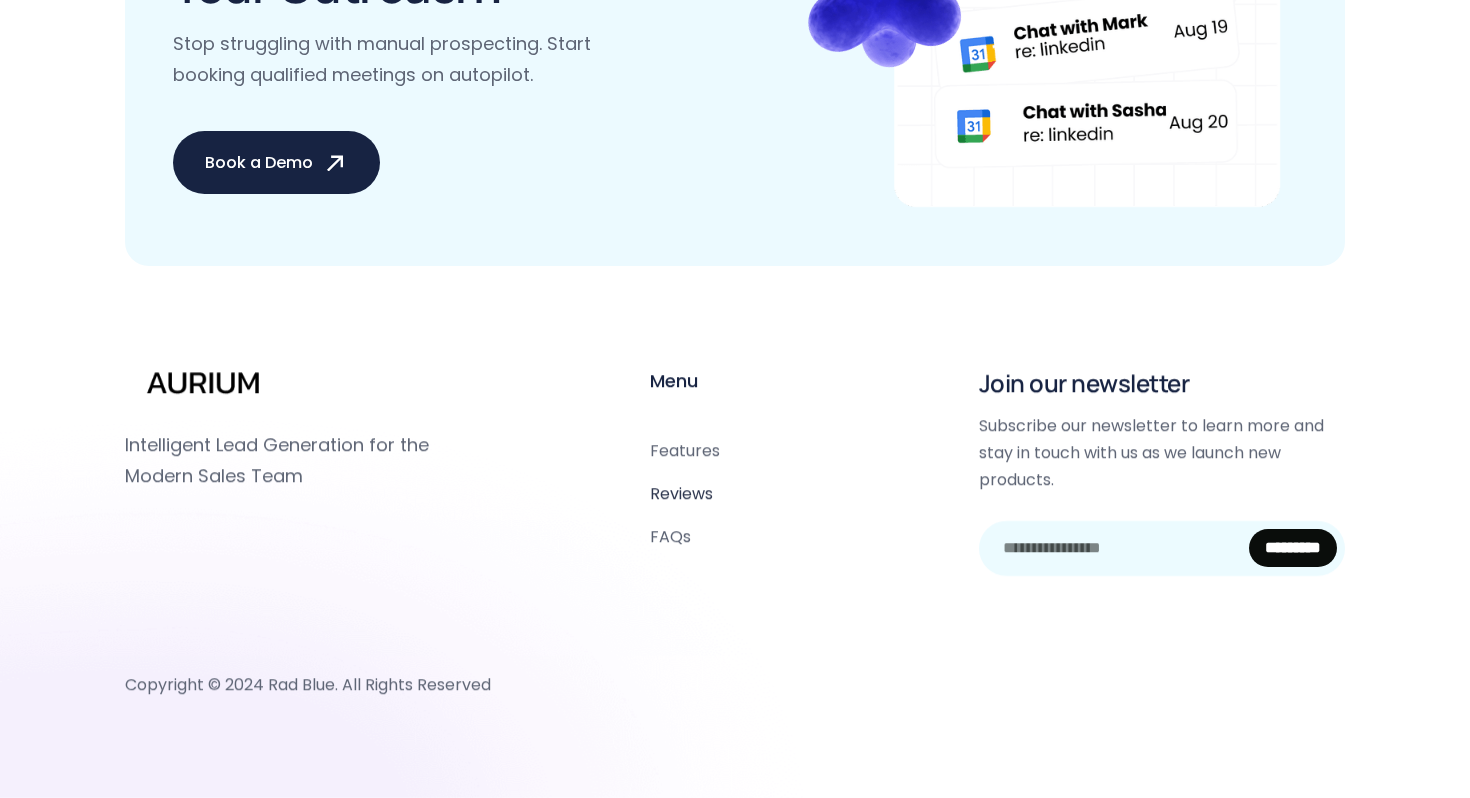 click on "Reviews" at bounding box center (681, 493) 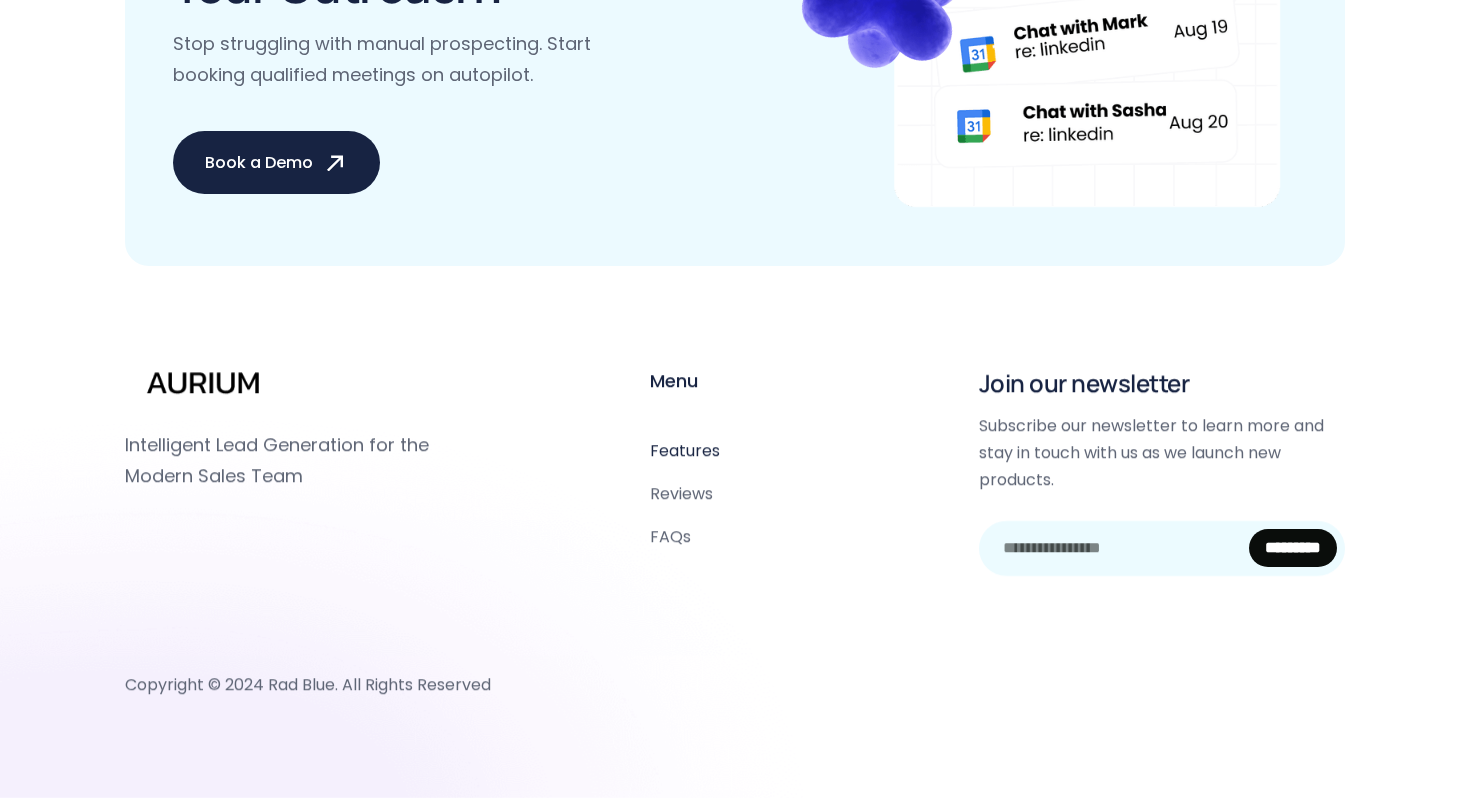 click on "Features" at bounding box center (685, 449) 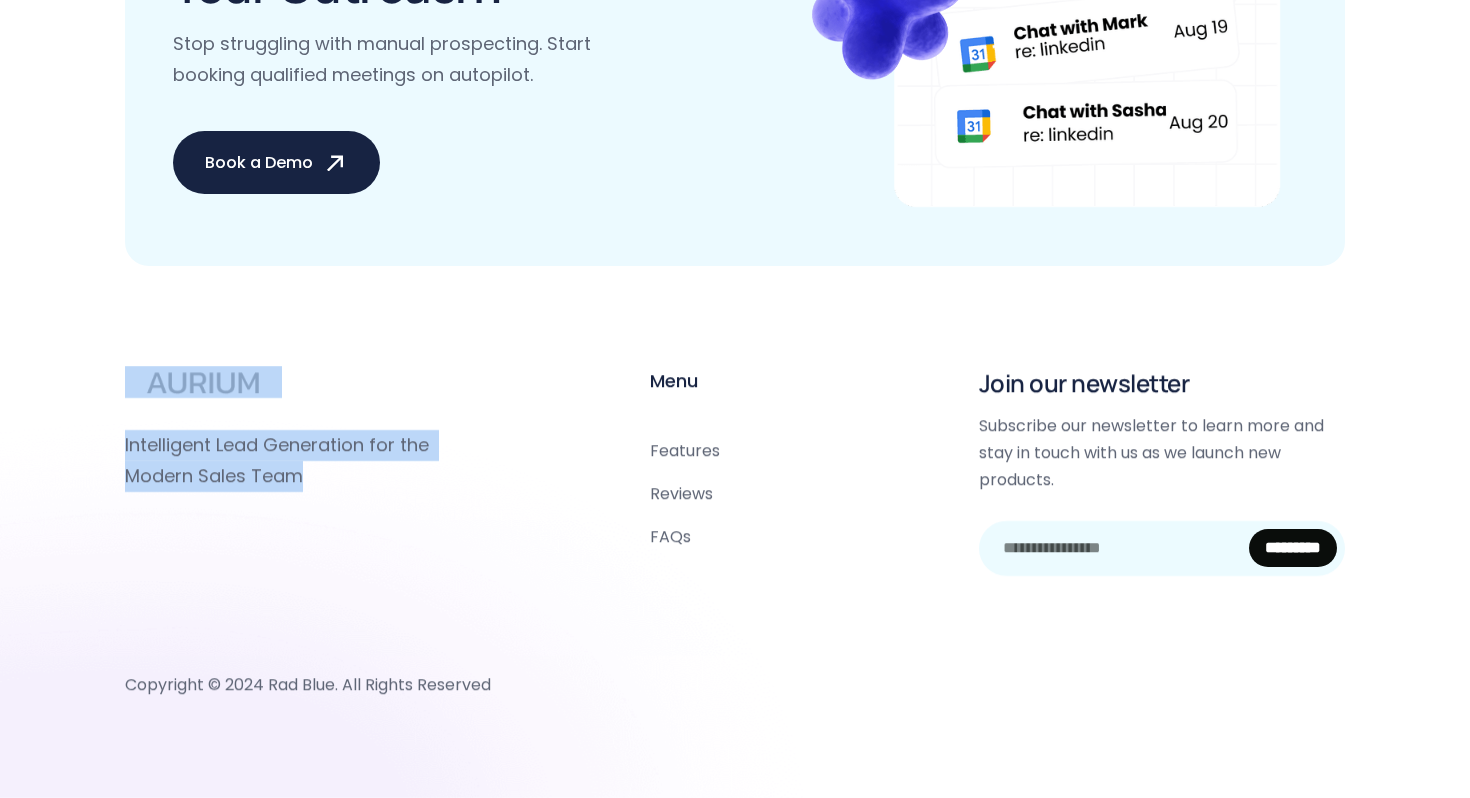 drag, startPoint x: 281, startPoint y: 475, endPoint x: 166, endPoint y: 360, distance: 162.63457 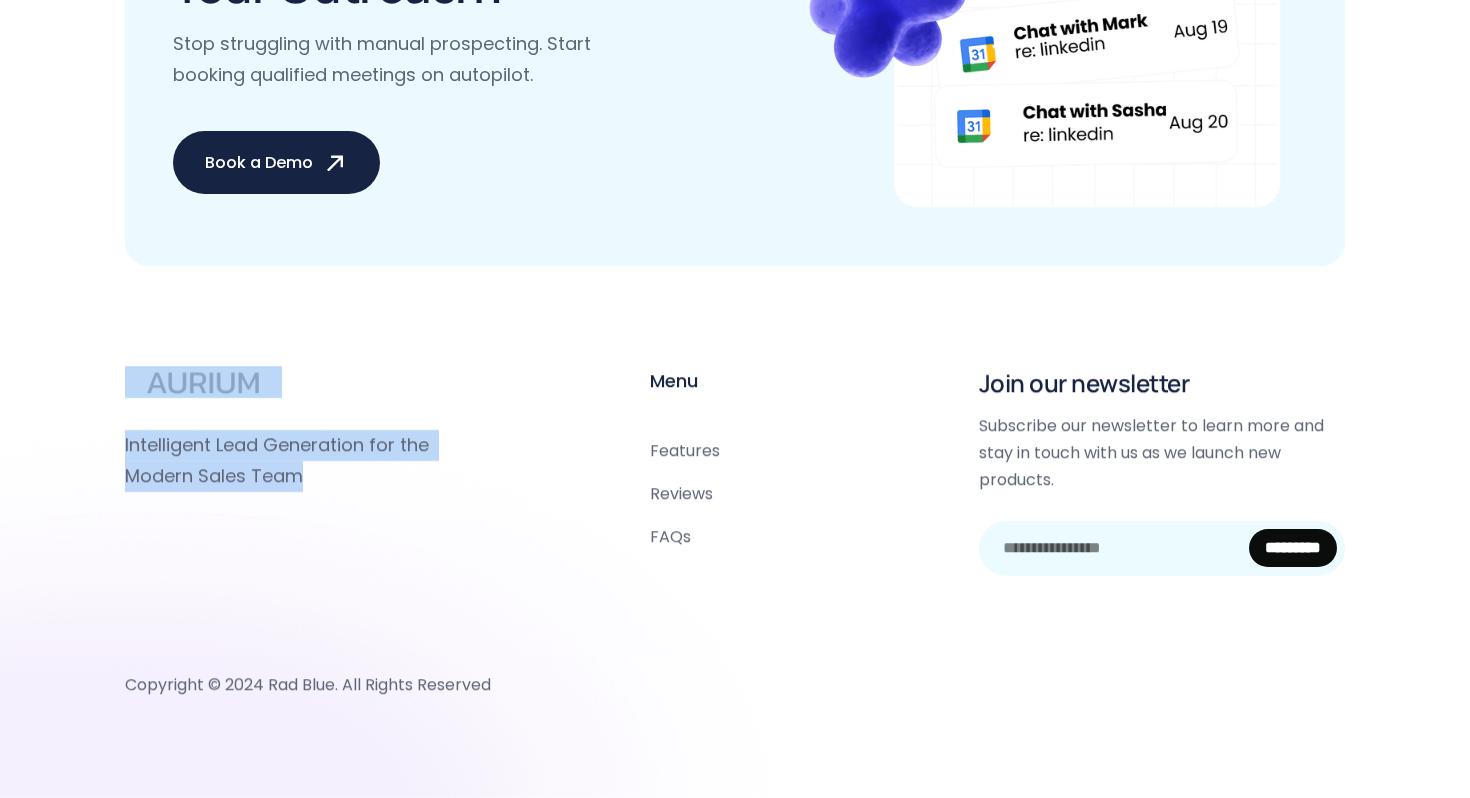 click on "Intelligent Lead Generation for the Modern Sales Team" at bounding box center (302, 428) 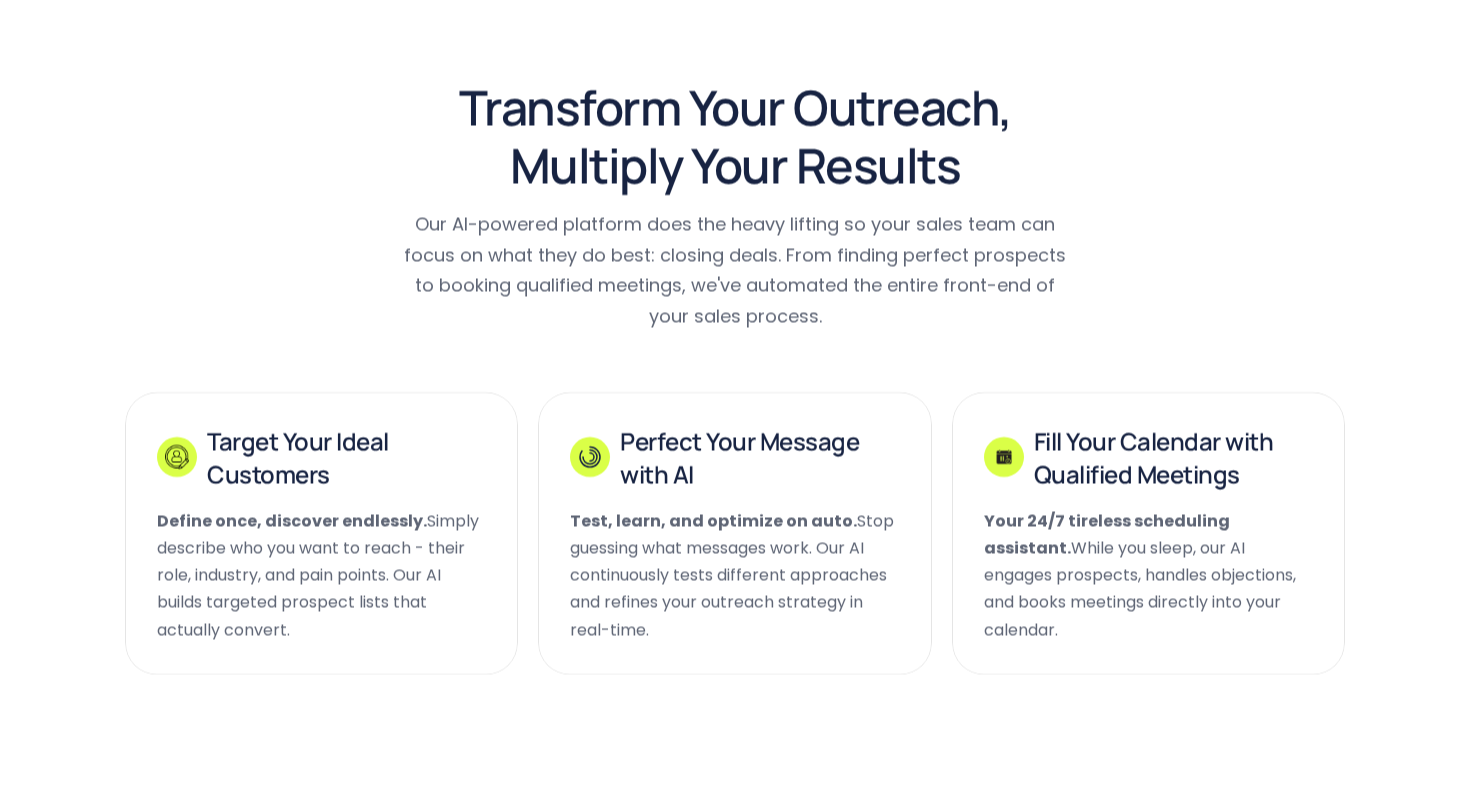 scroll, scrollTop: 0, scrollLeft: 0, axis: both 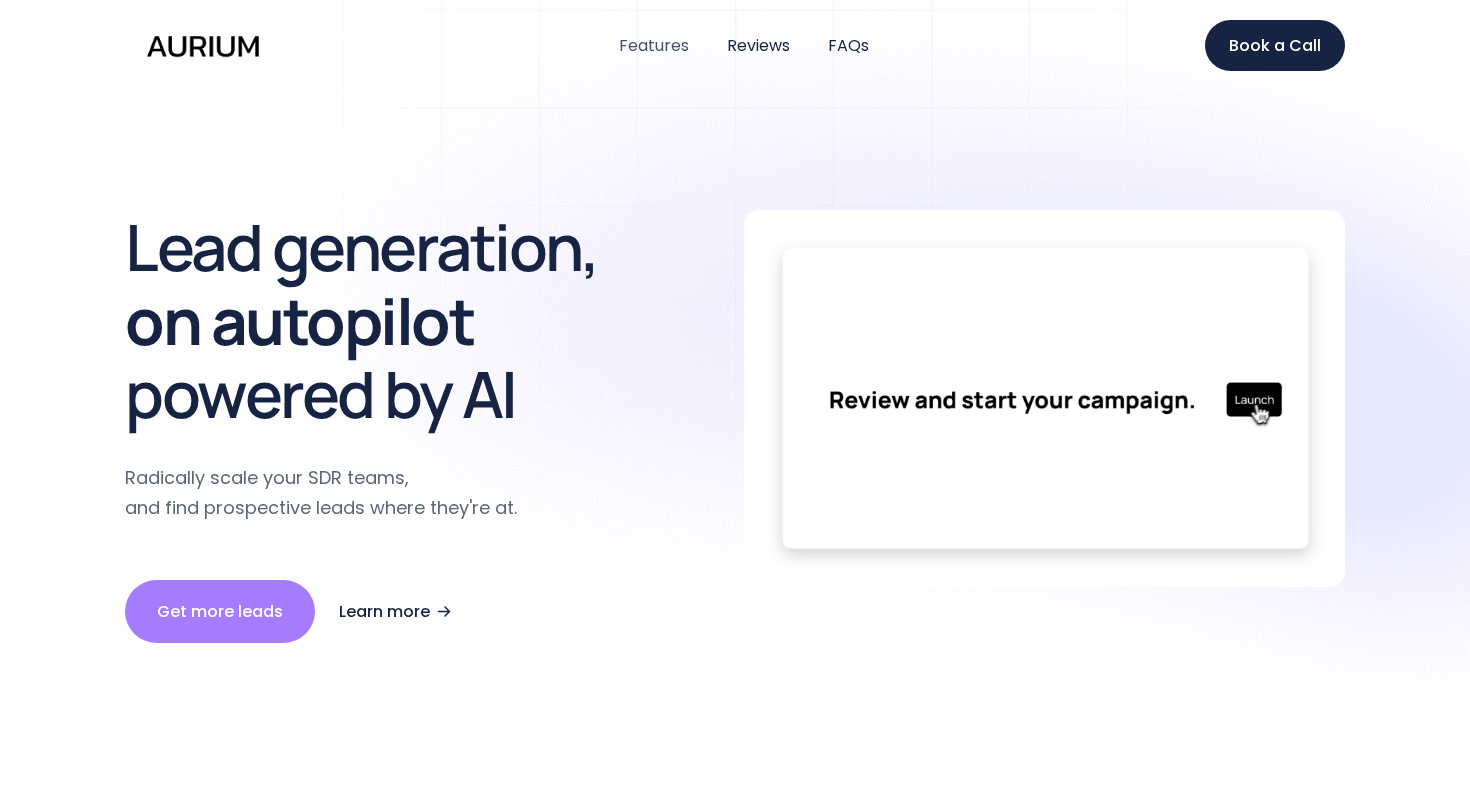 click on "Features" at bounding box center [654, 45] 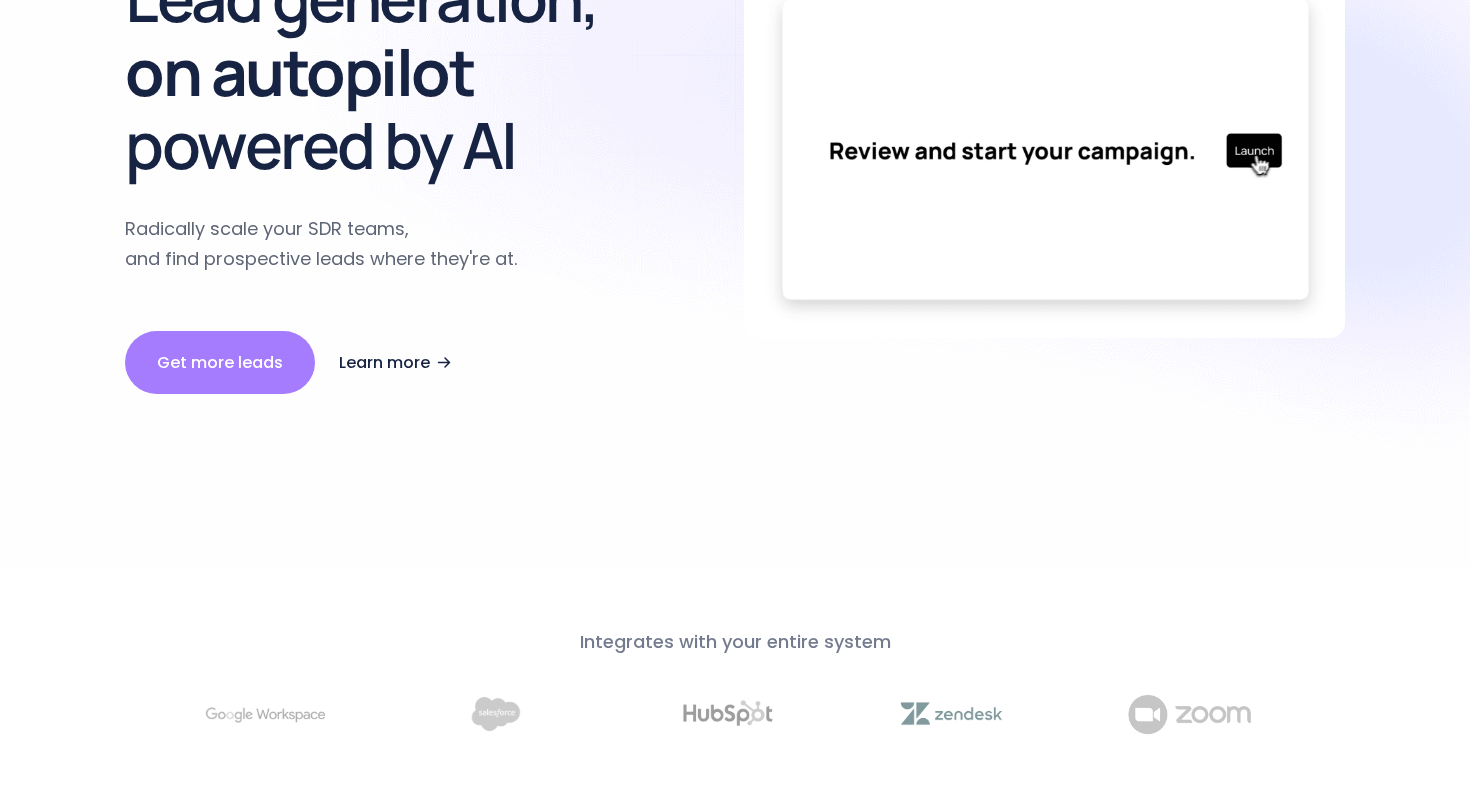 scroll, scrollTop: 0, scrollLeft: 0, axis: both 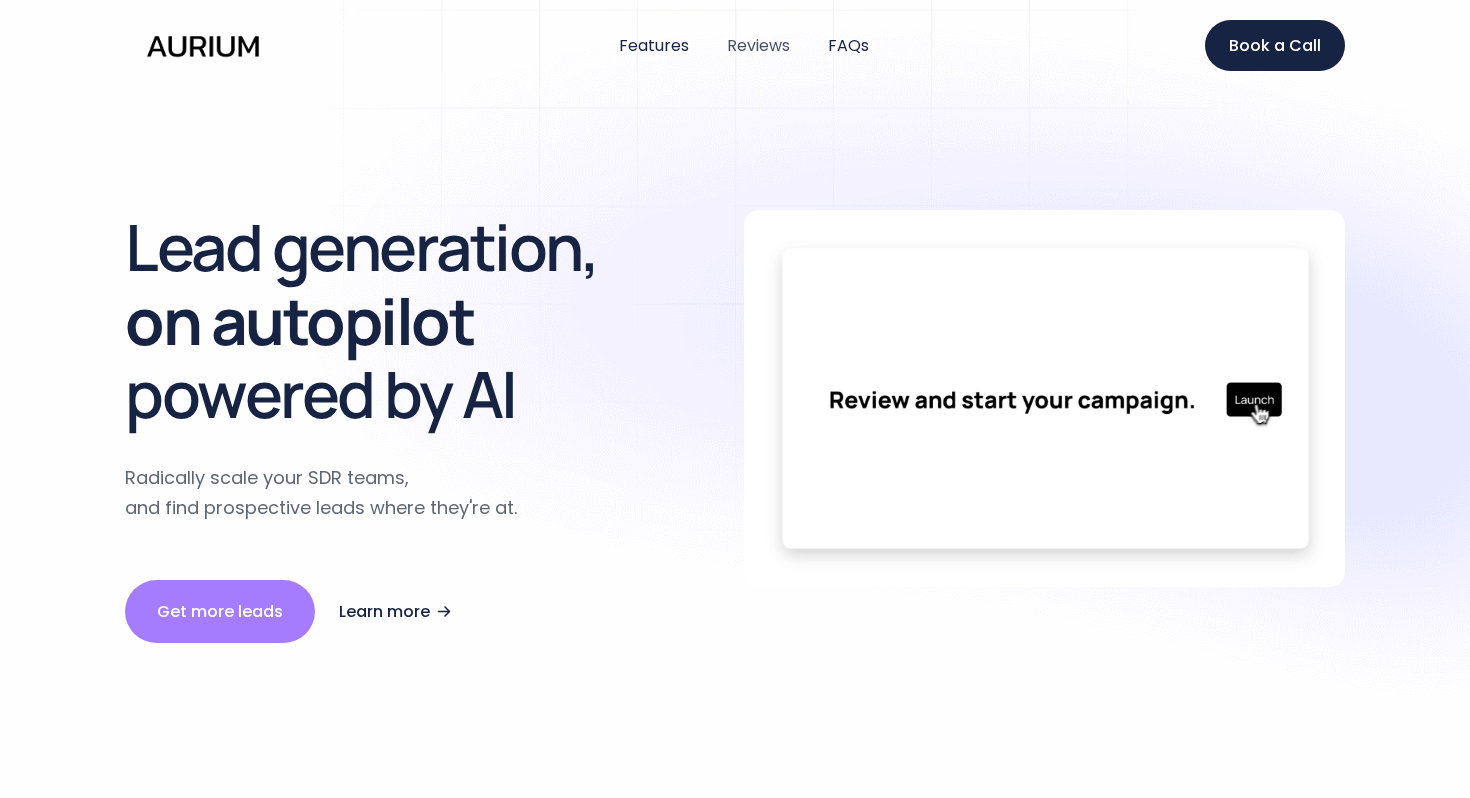 click on "Reviews" at bounding box center [758, 45] 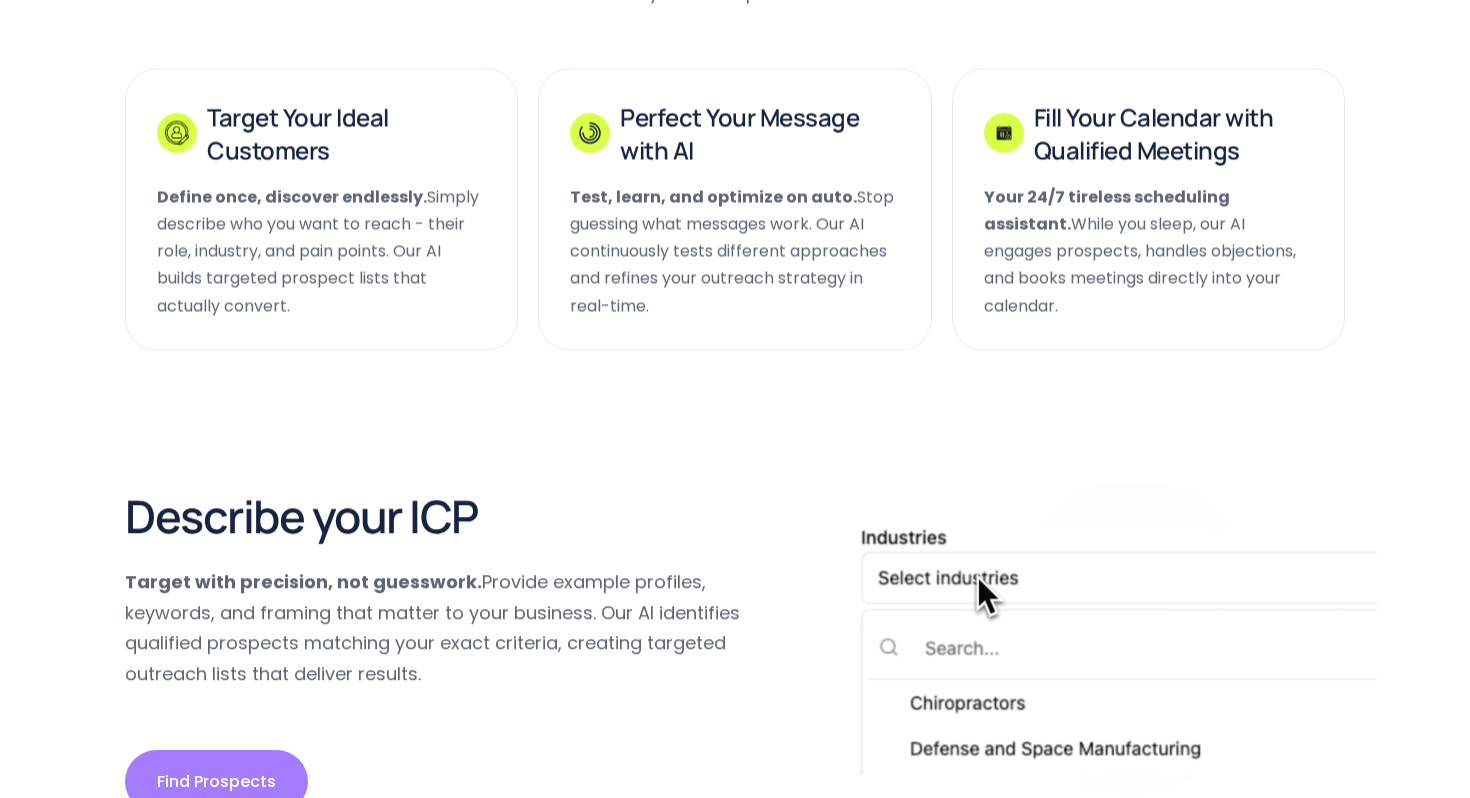 scroll, scrollTop: 0, scrollLeft: 0, axis: both 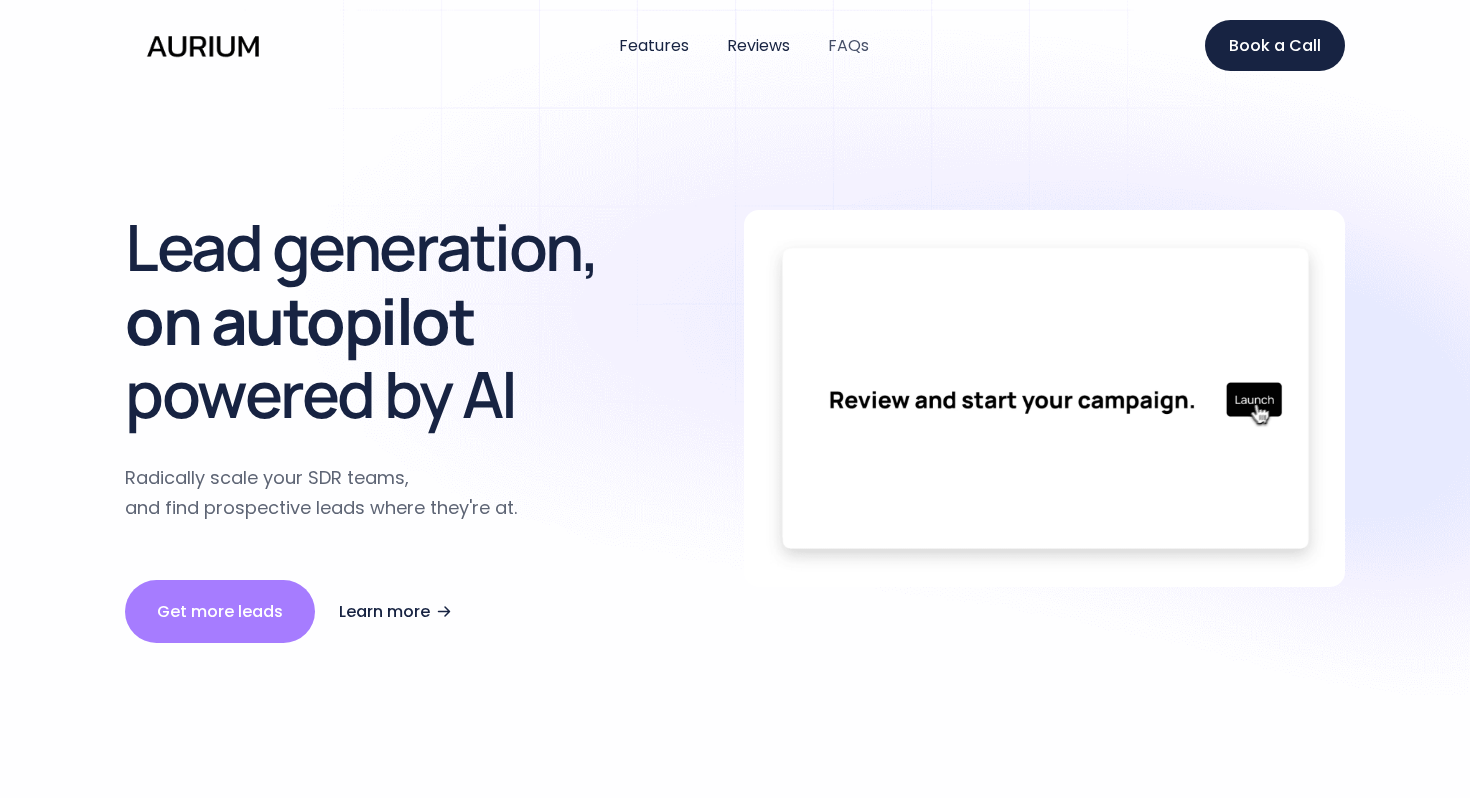 click on "FAQs" at bounding box center (848, 45) 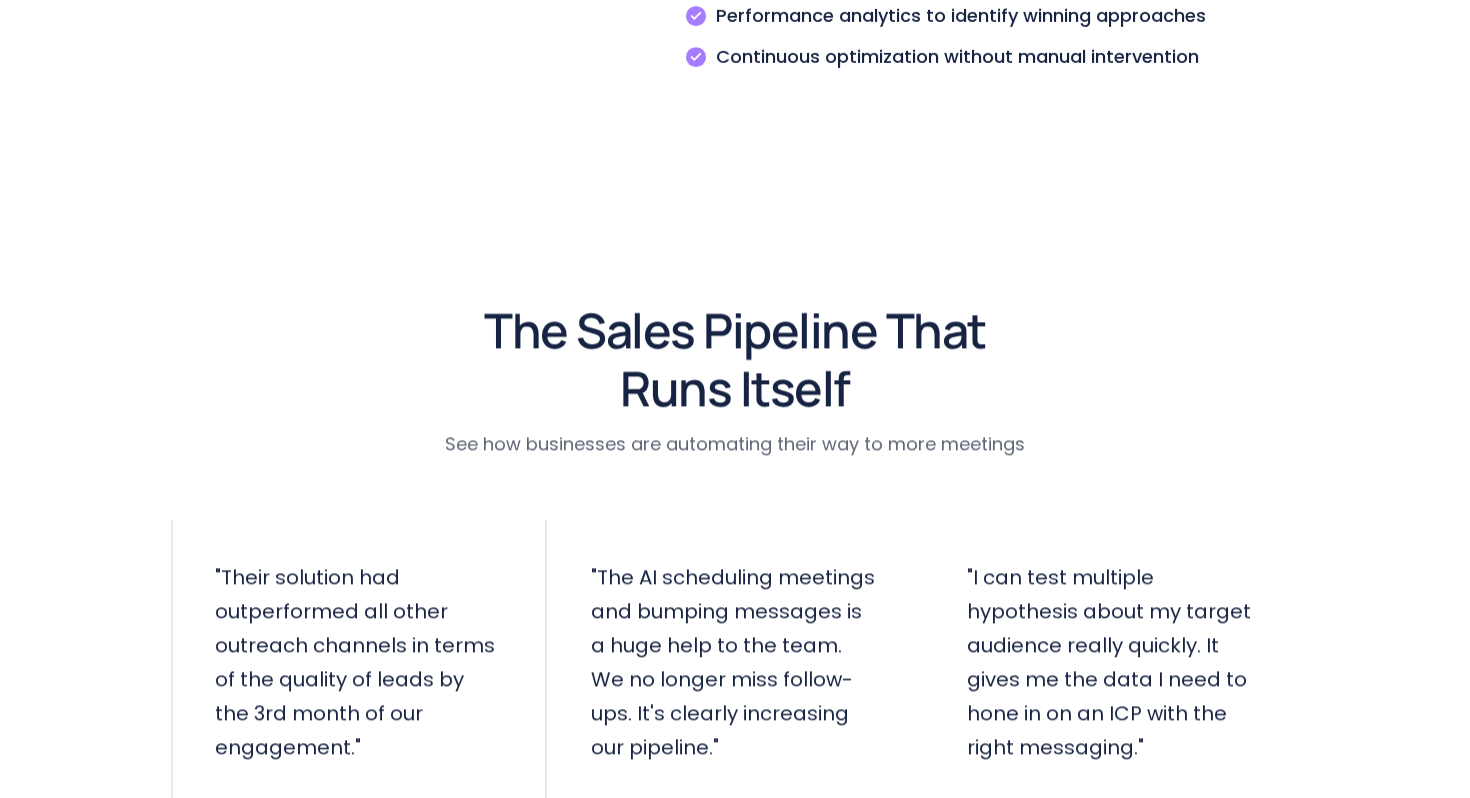 scroll, scrollTop: 3545, scrollLeft: 0, axis: vertical 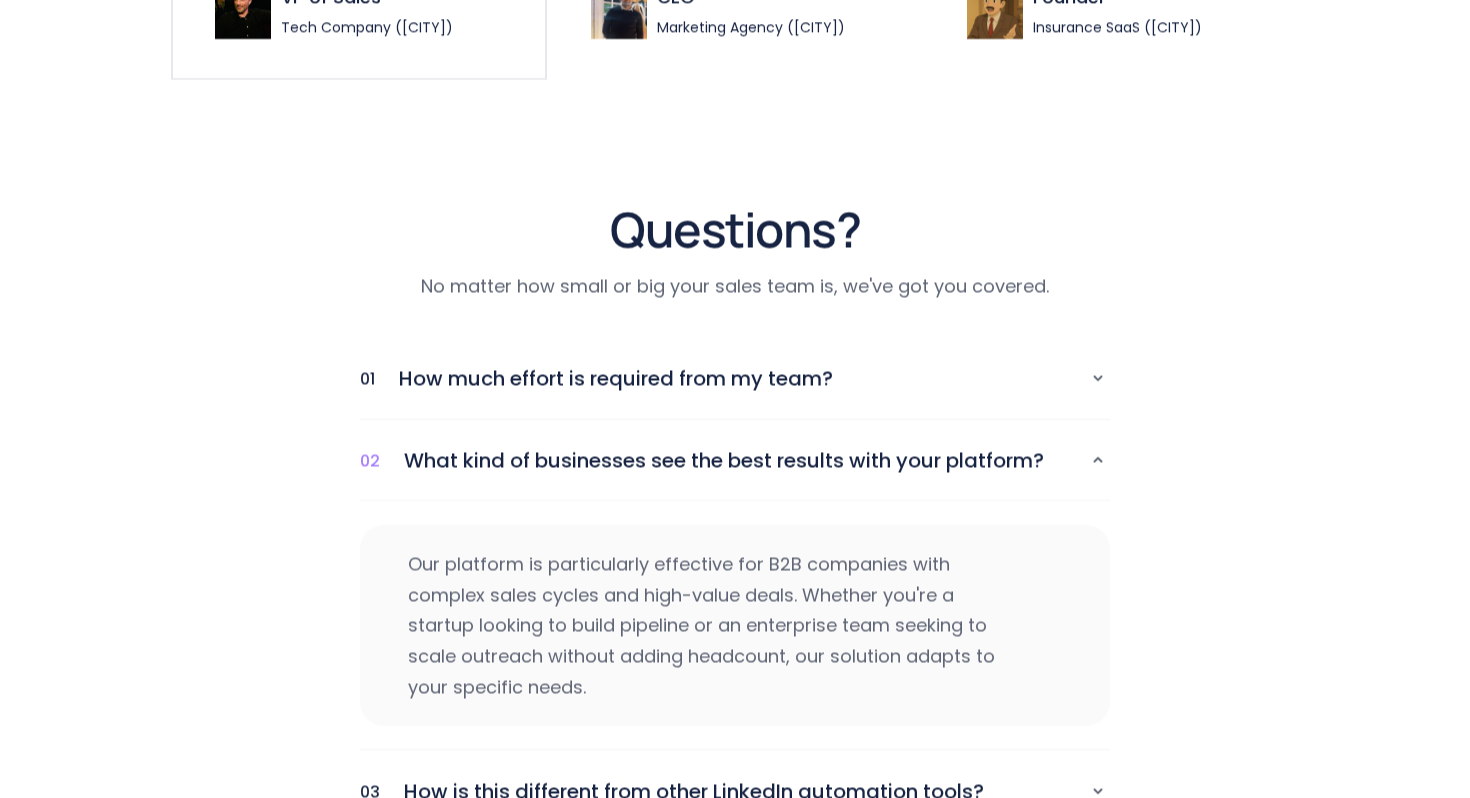 click at bounding box center (1098, 460) 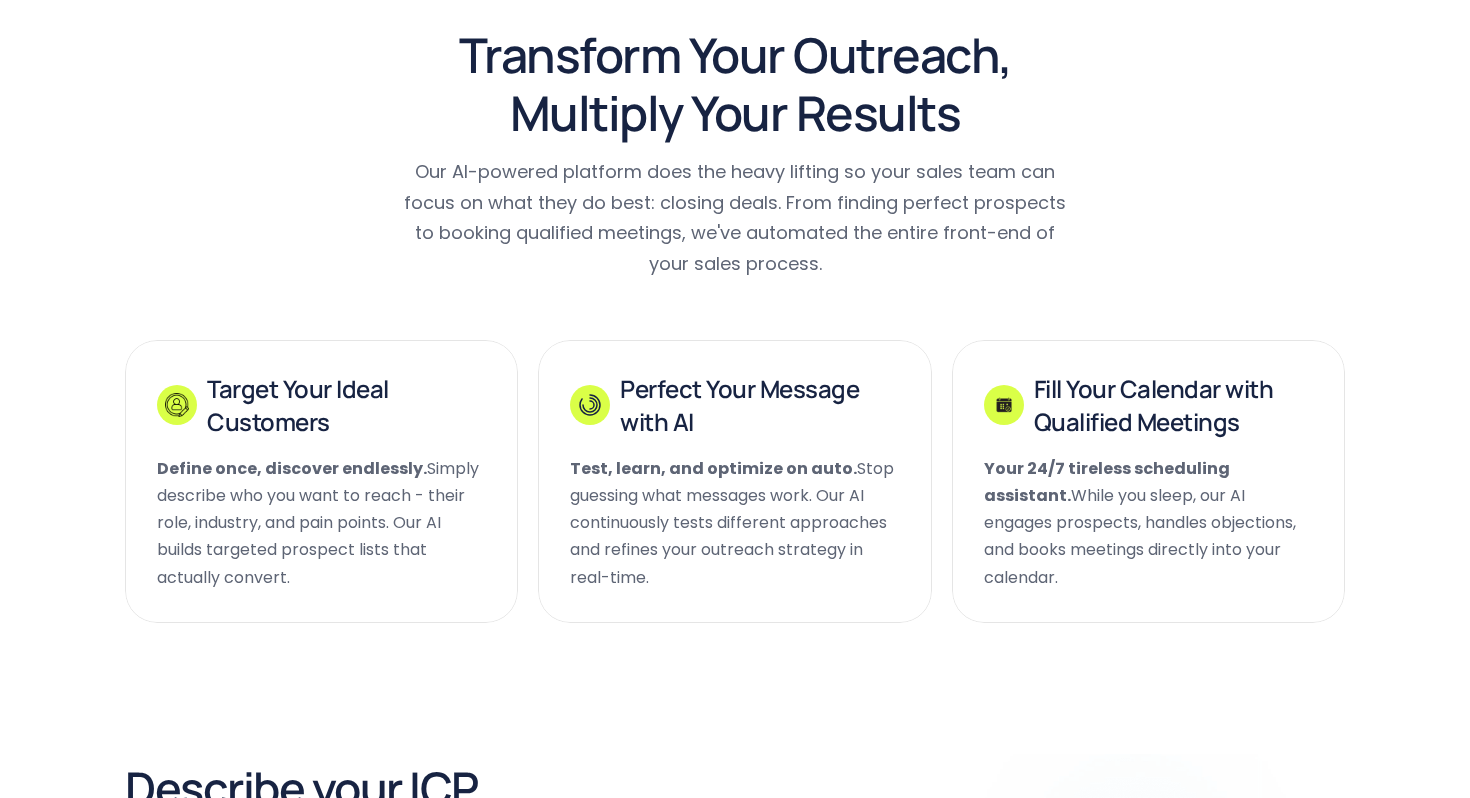 scroll, scrollTop: 463, scrollLeft: 0, axis: vertical 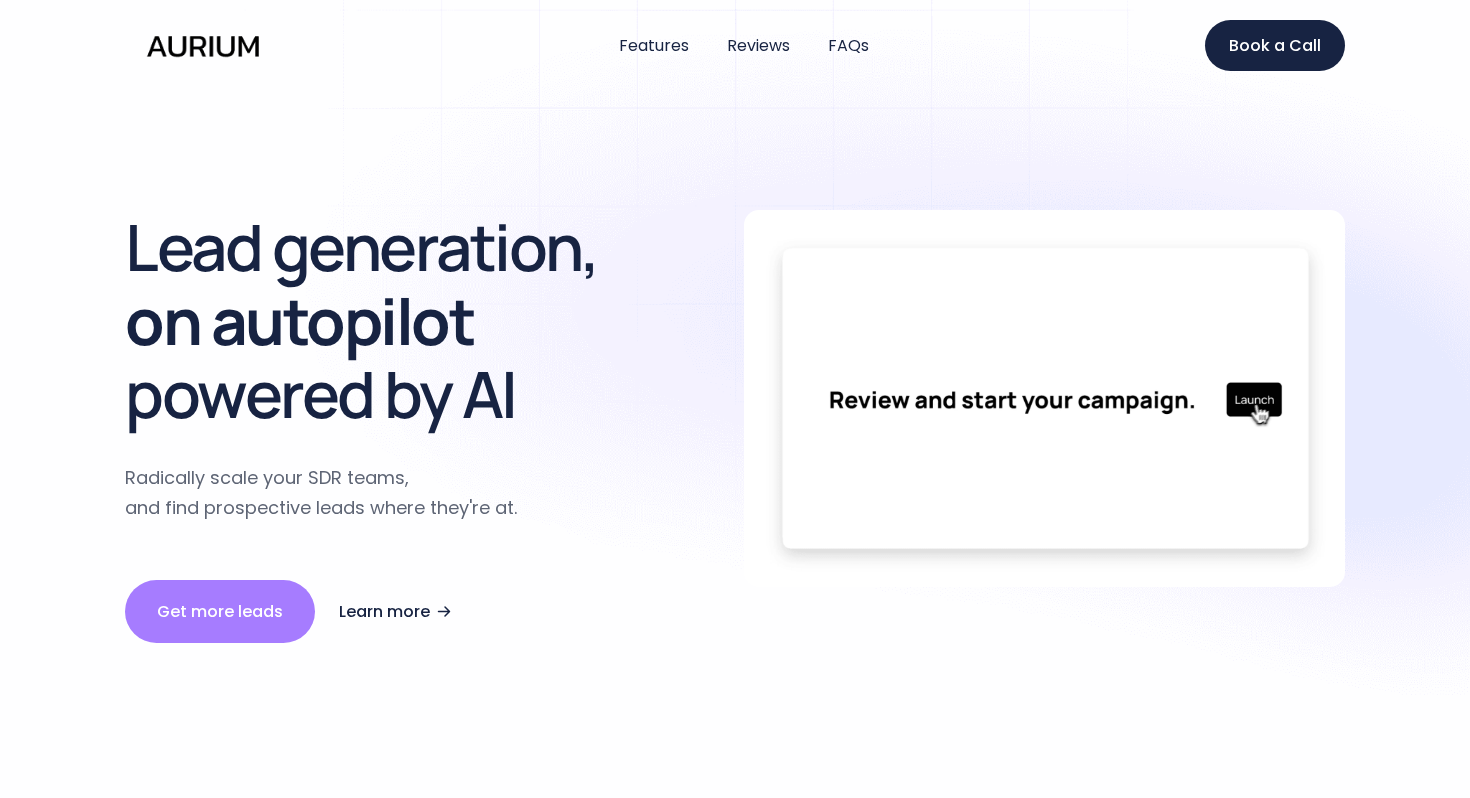 click on "Radically scale your SDR teams," at bounding box center (321, 478) 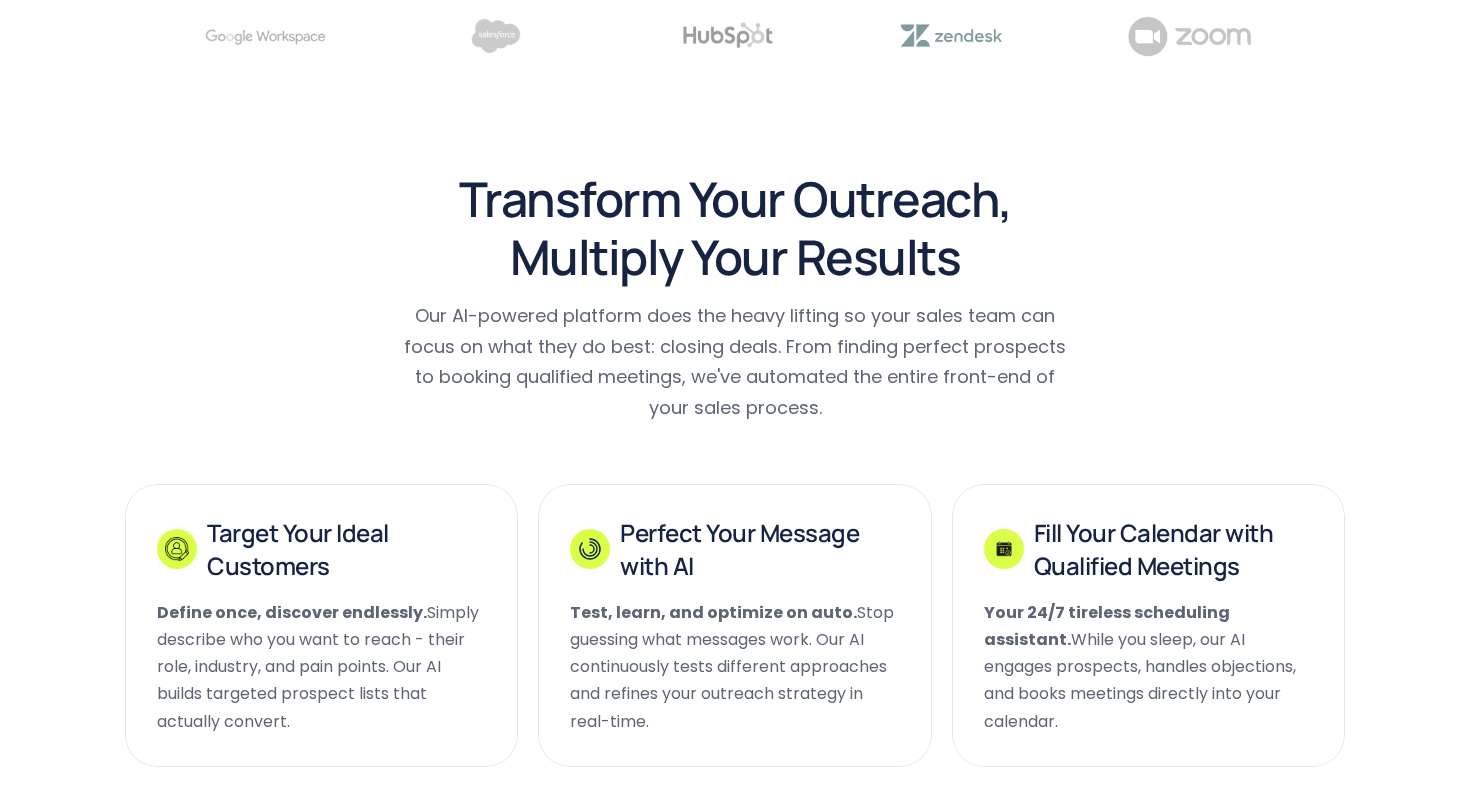 scroll, scrollTop: 932, scrollLeft: 0, axis: vertical 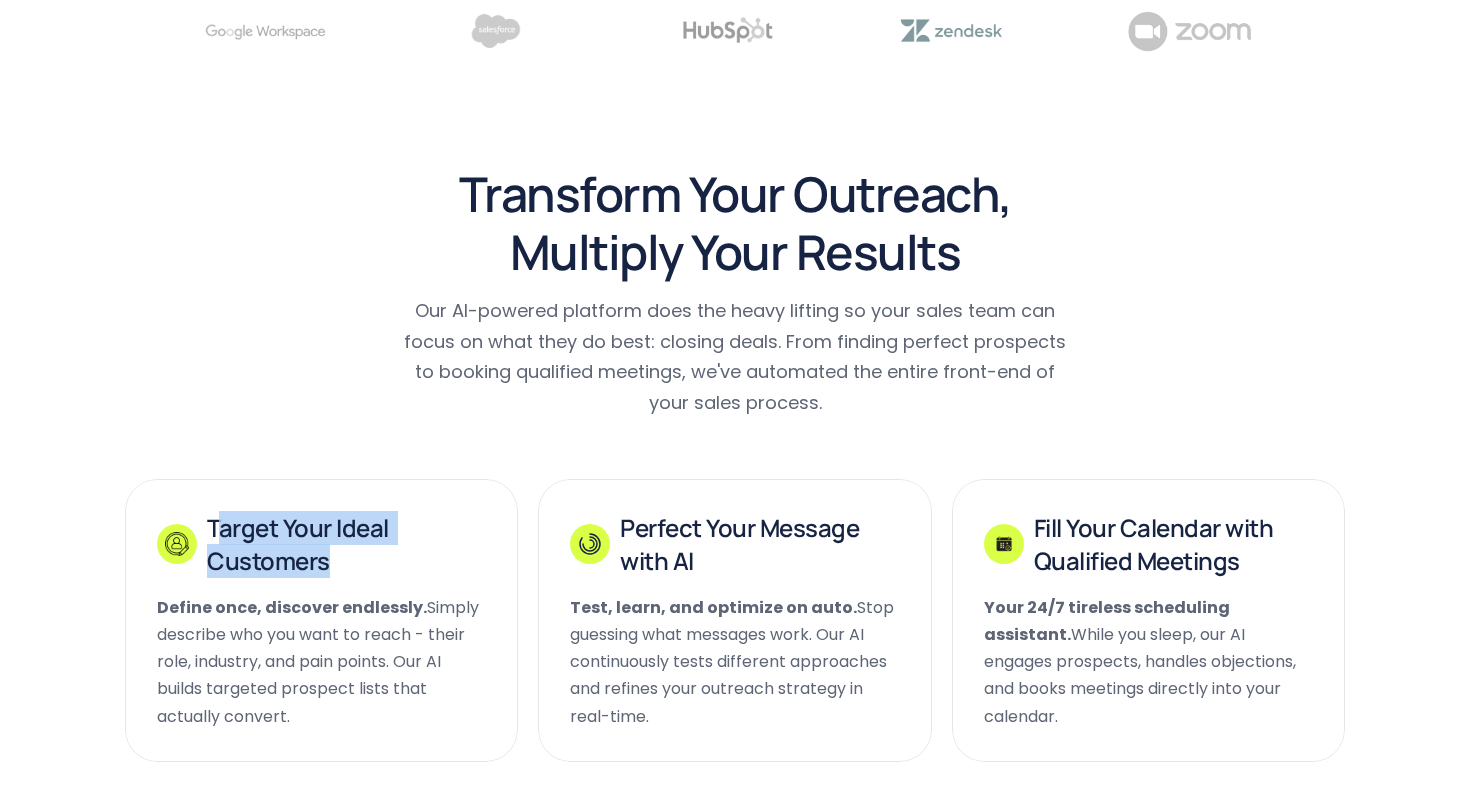 drag, startPoint x: 213, startPoint y: 529, endPoint x: 329, endPoint y: 564, distance: 121.16518 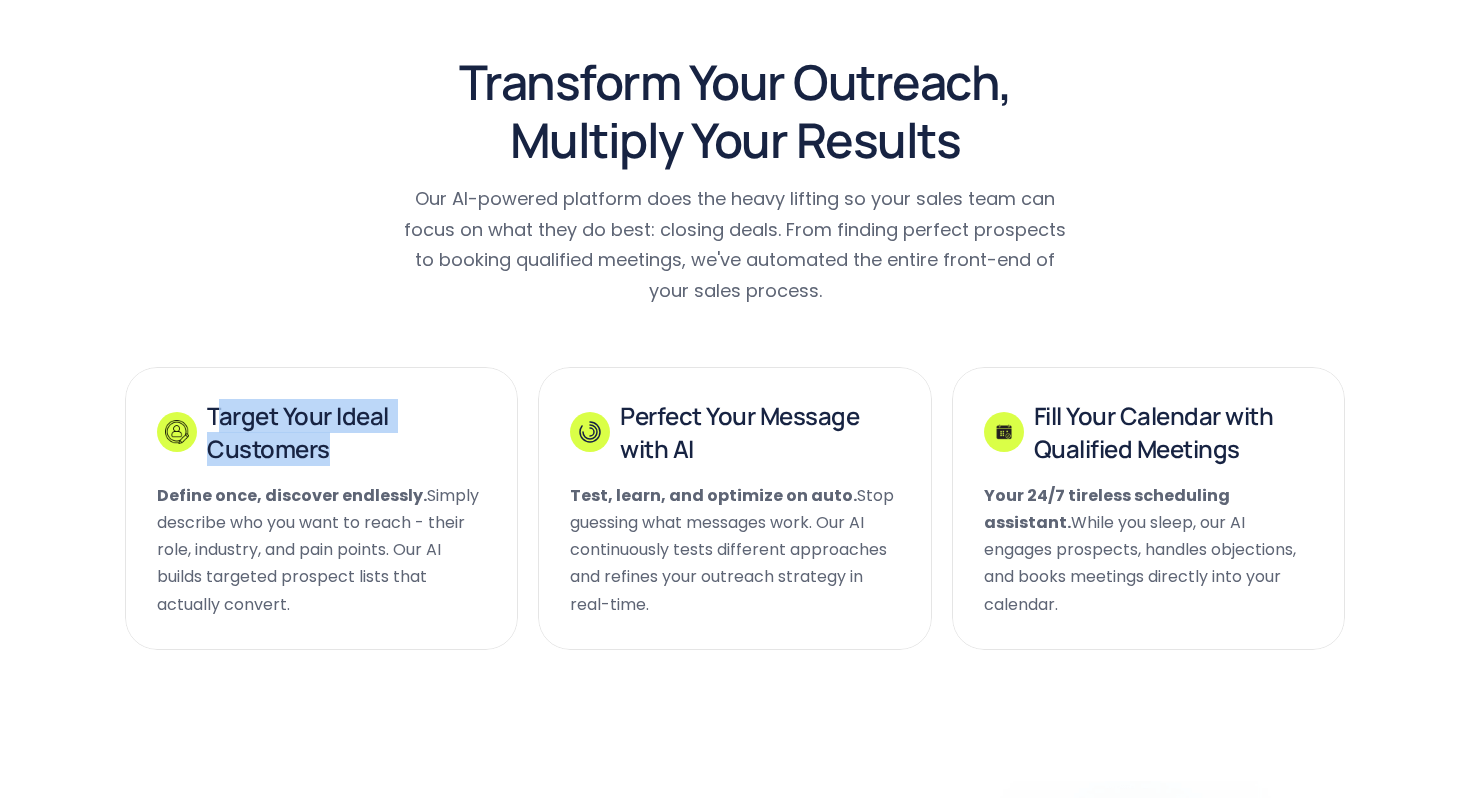 scroll, scrollTop: 1045, scrollLeft: 0, axis: vertical 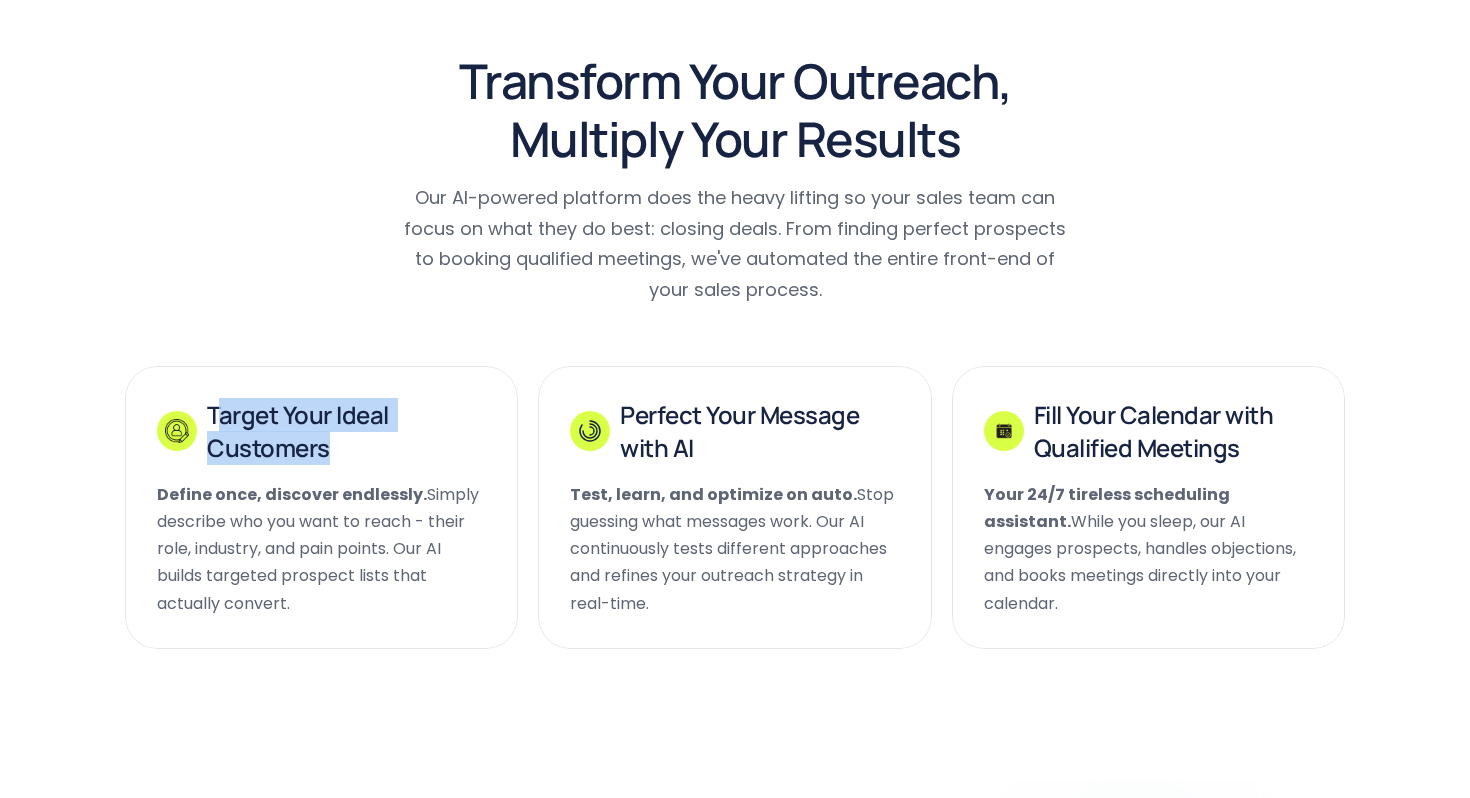 drag, startPoint x: 166, startPoint y: 495, endPoint x: 405, endPoint y: 598, distance: 260.24988 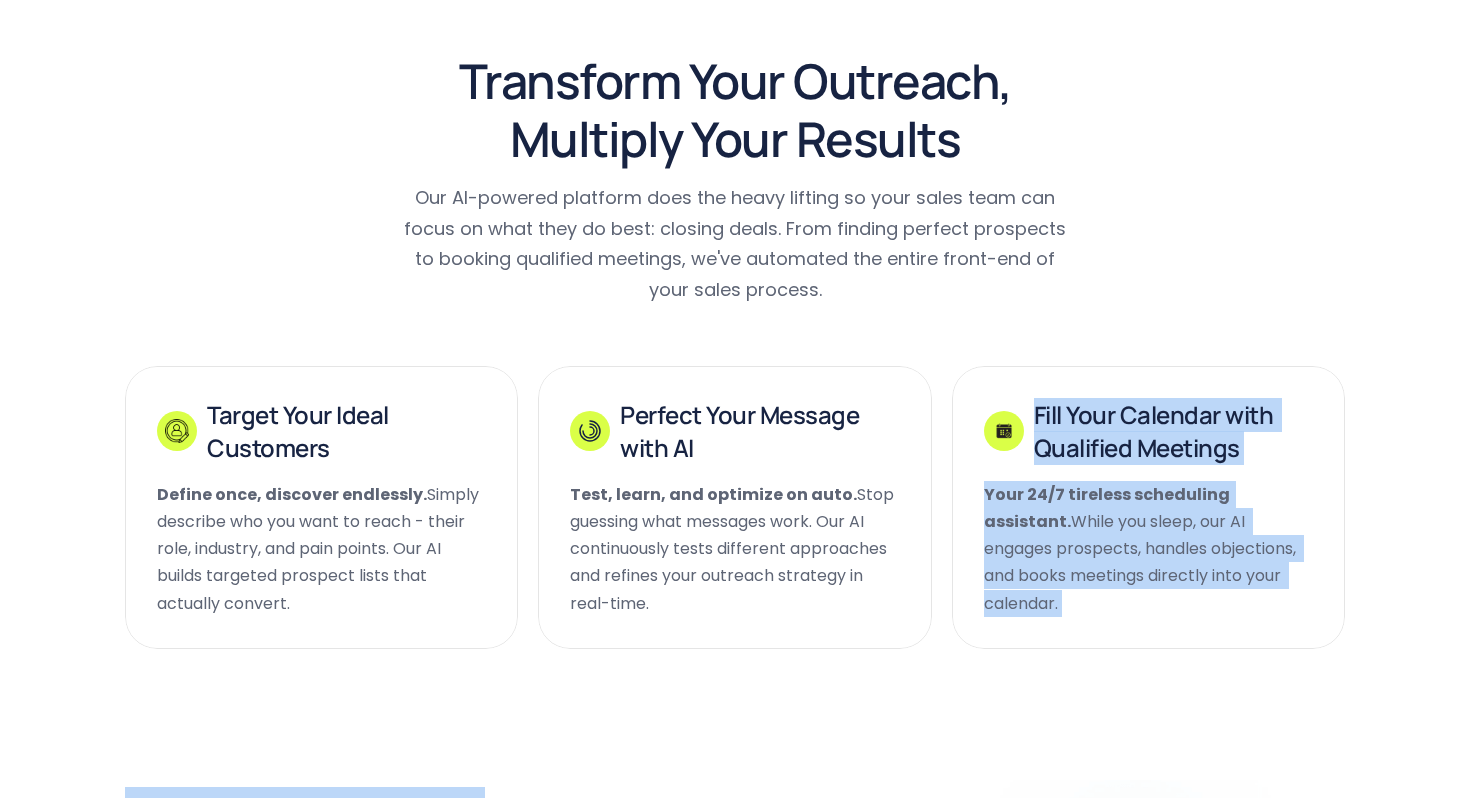 drag, startPoint x: 1037, startPoint y: 413, endPoint x: 1267, endPoint y: 657, distance: 335.3148 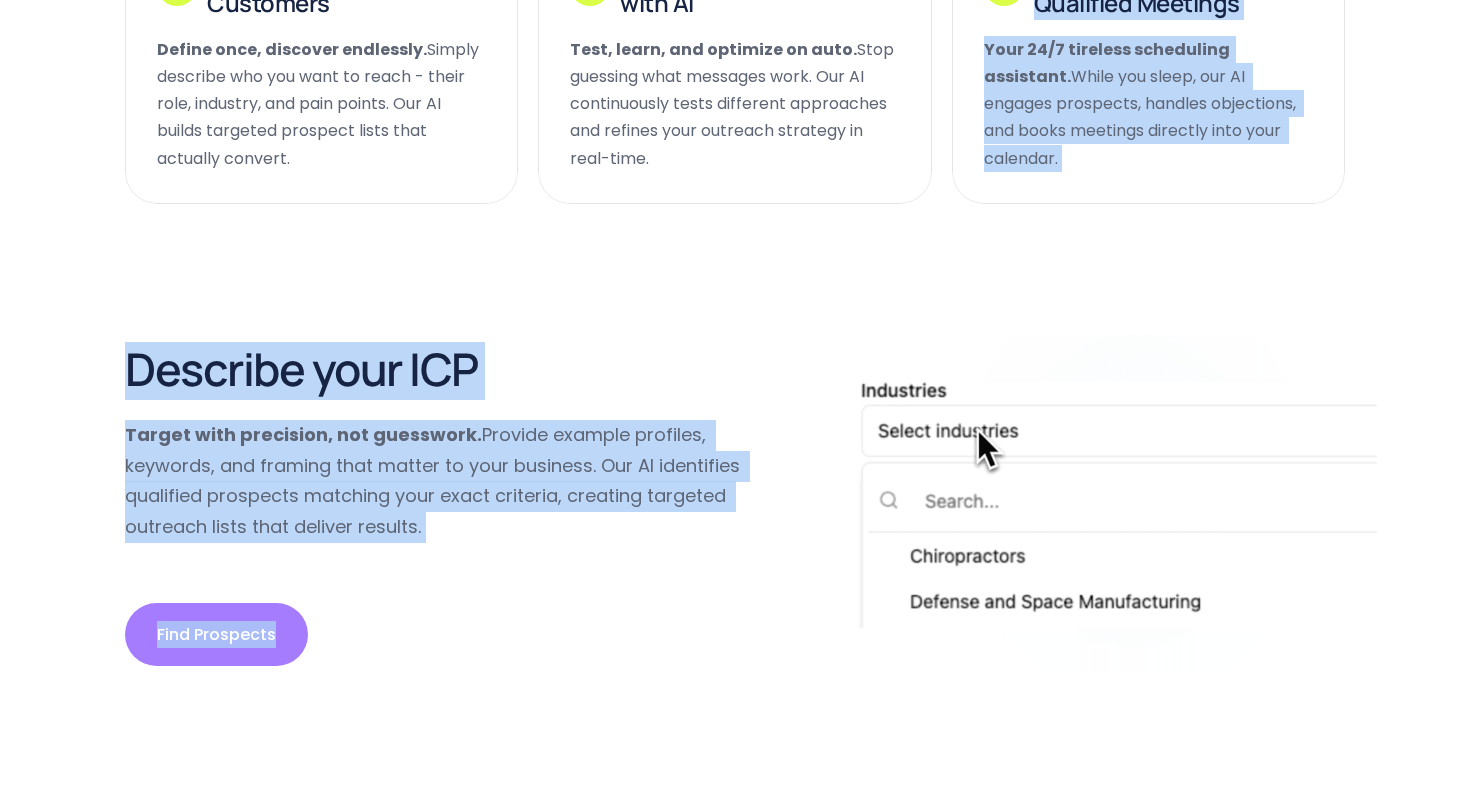 scroll, scrollTop: 1491, scrollLeft: 0, axis: vertical 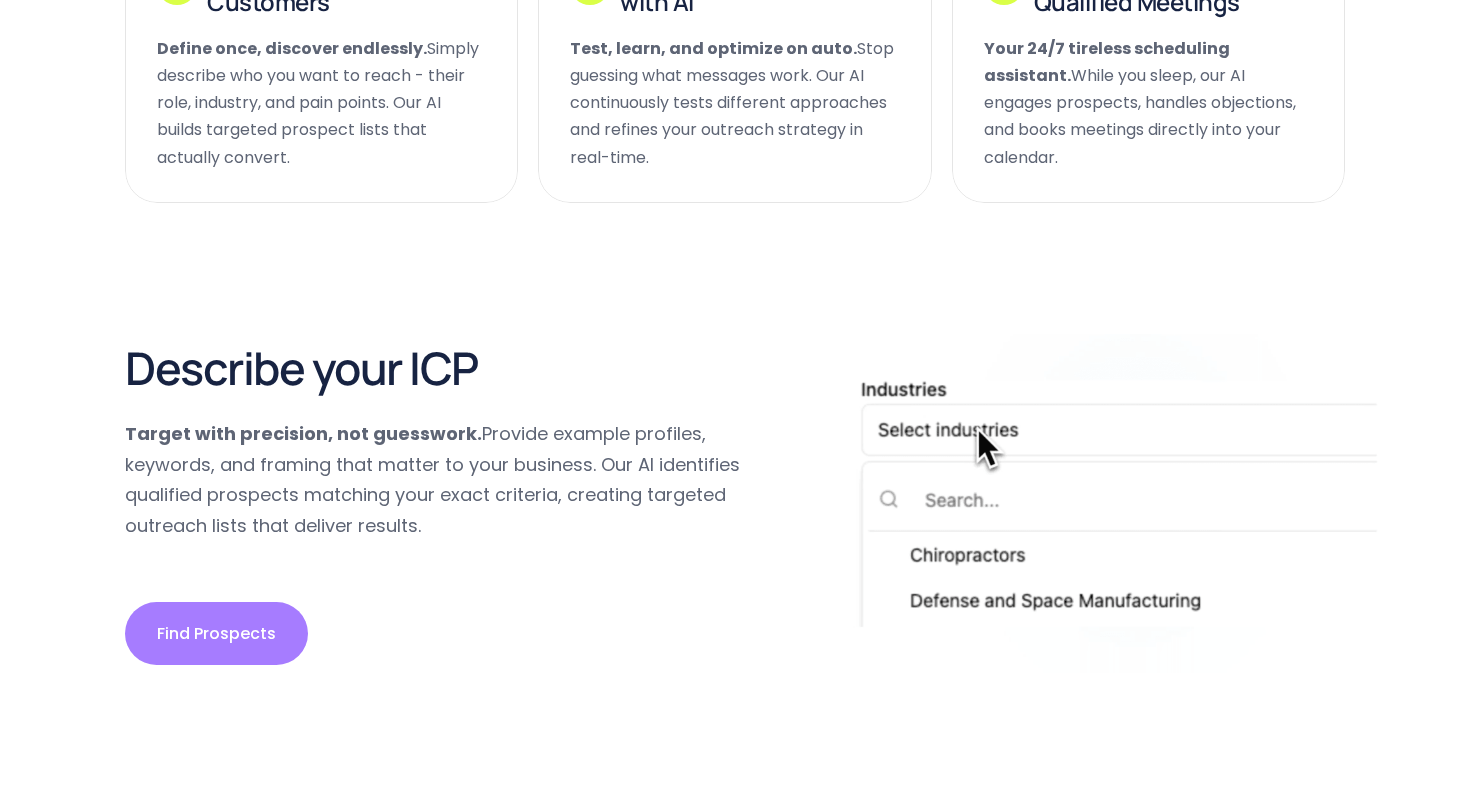 click on "Target with precision, not guesswork.  Provide example profiles, keywords, and framing that matter to your business. Our AI identifies qualified prospects matching your exact criteria, creating targeted outreach lists that deliver results." at bounding box center [438, 480] 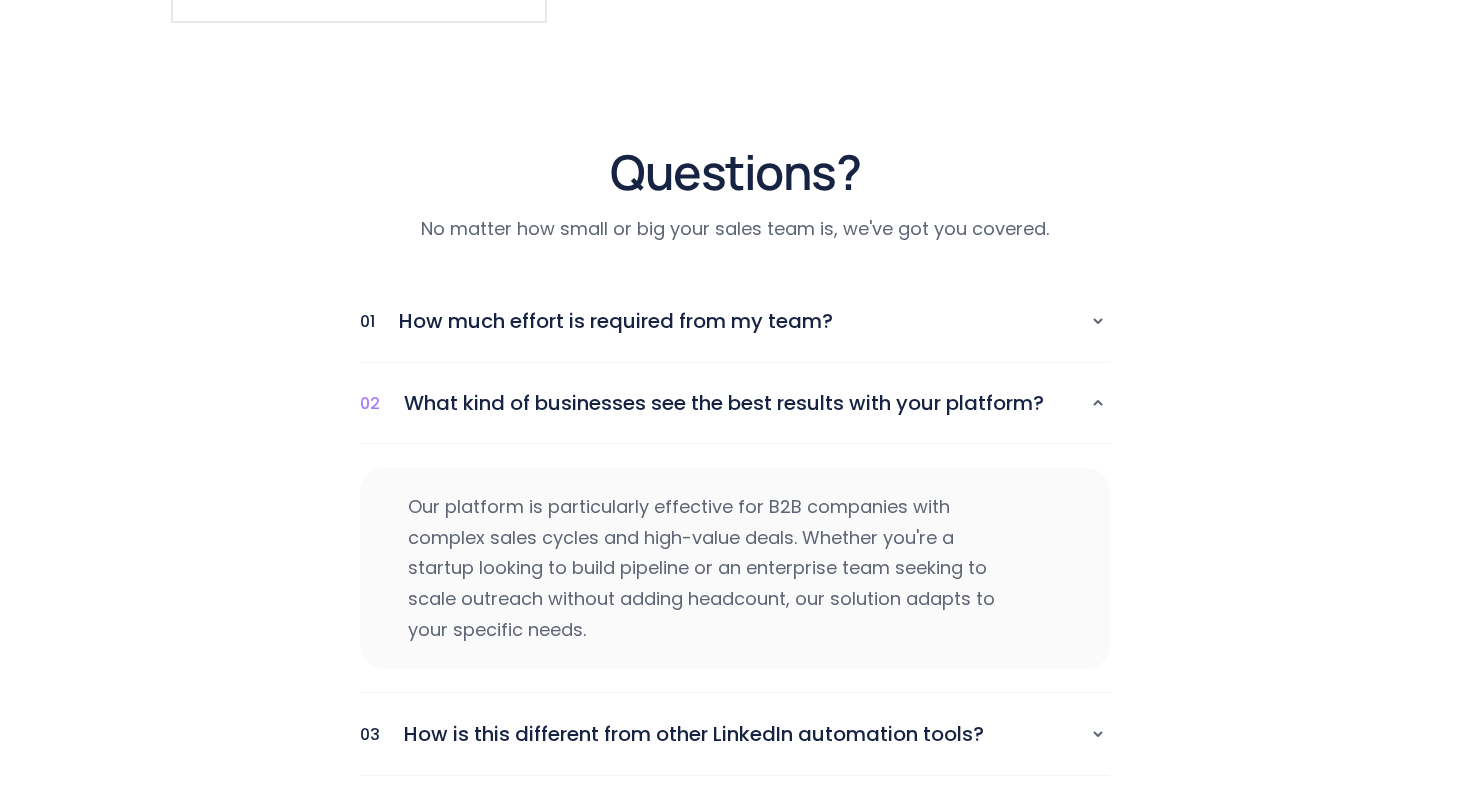 scroll, scrollTop: 3673, scrollLeft: 0, axis: vertical 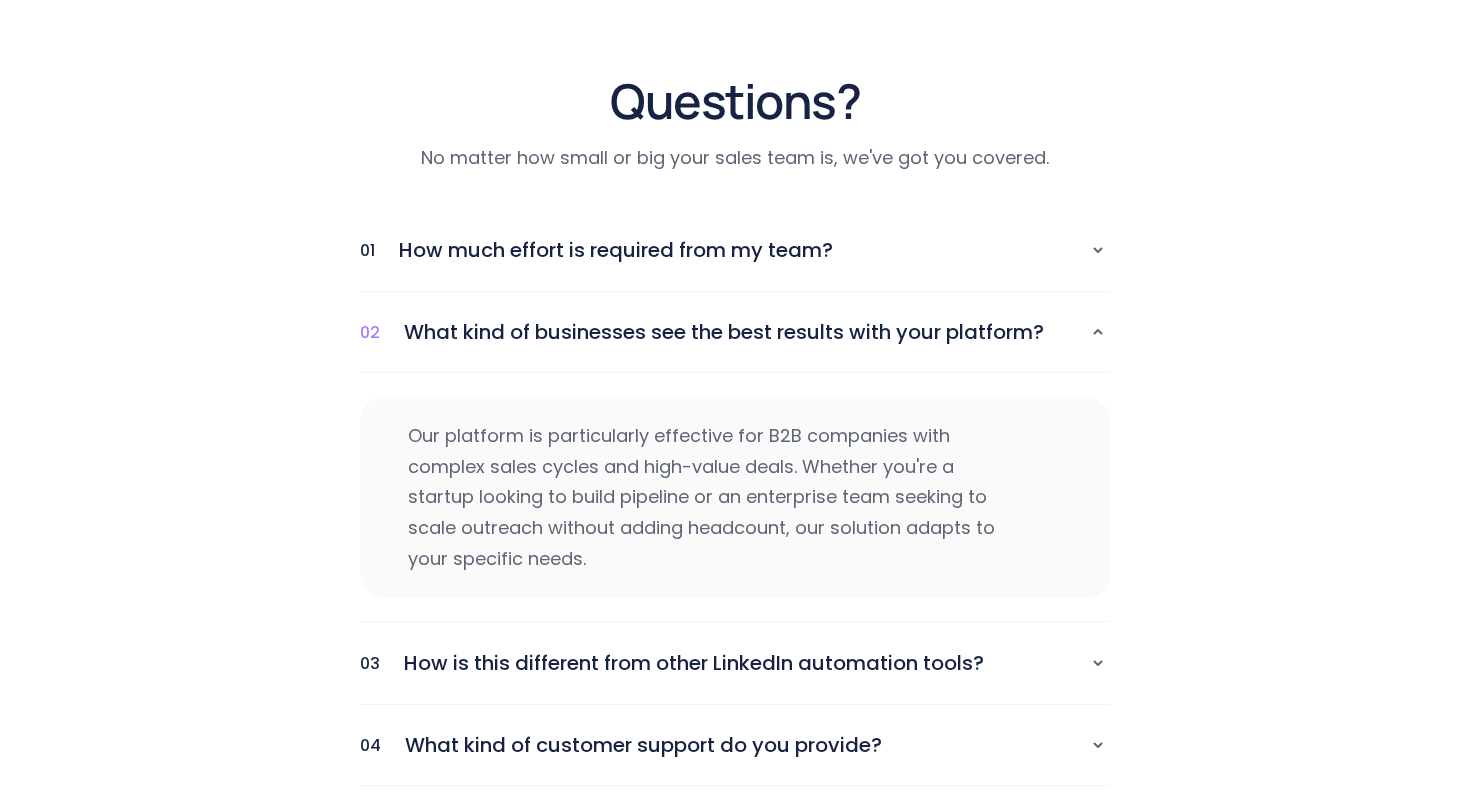 click on "How much effort is required from my team?" at bounding box center (732, 250) 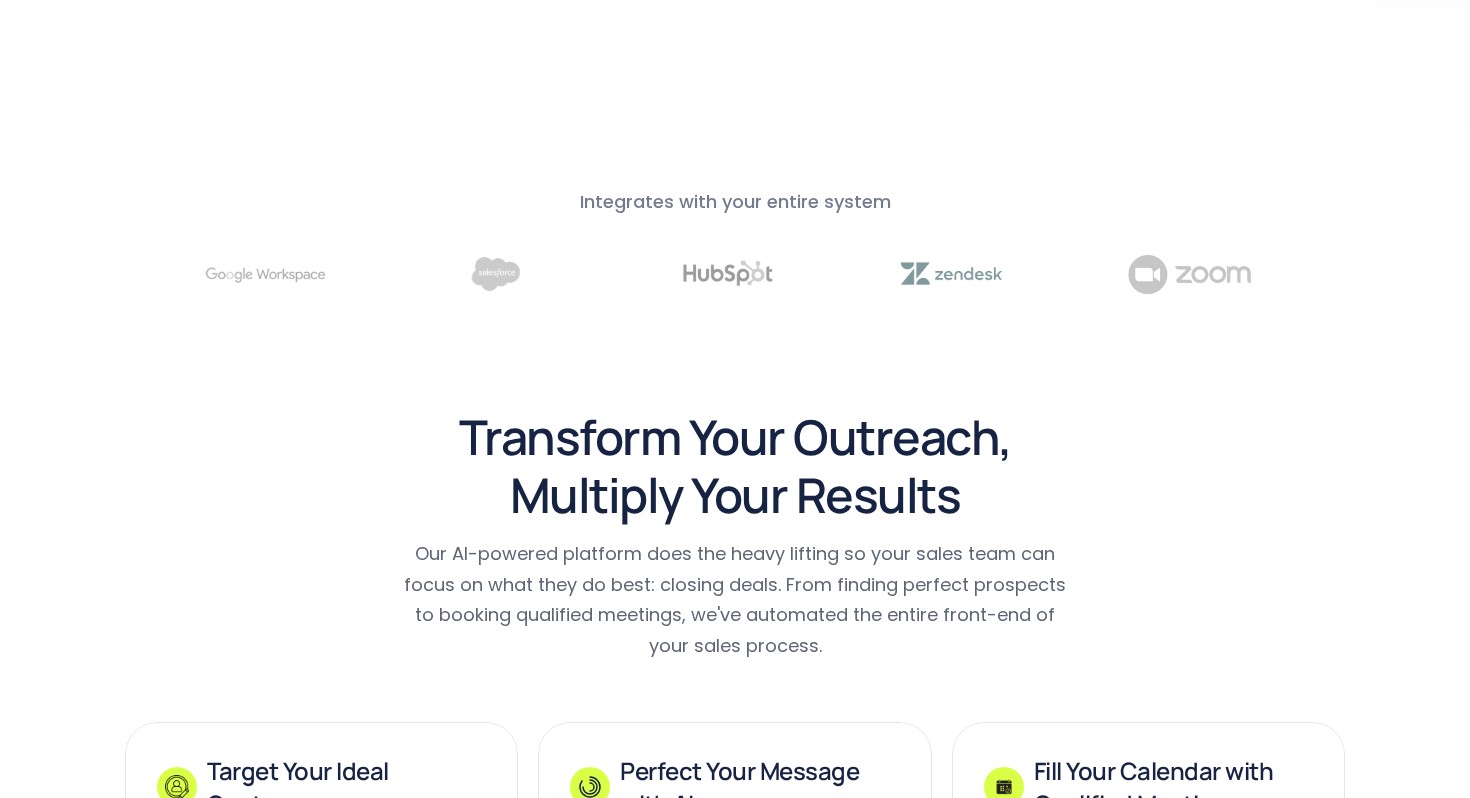 scroll, scrollTop: 0, scrollLeft: 0, axis: both 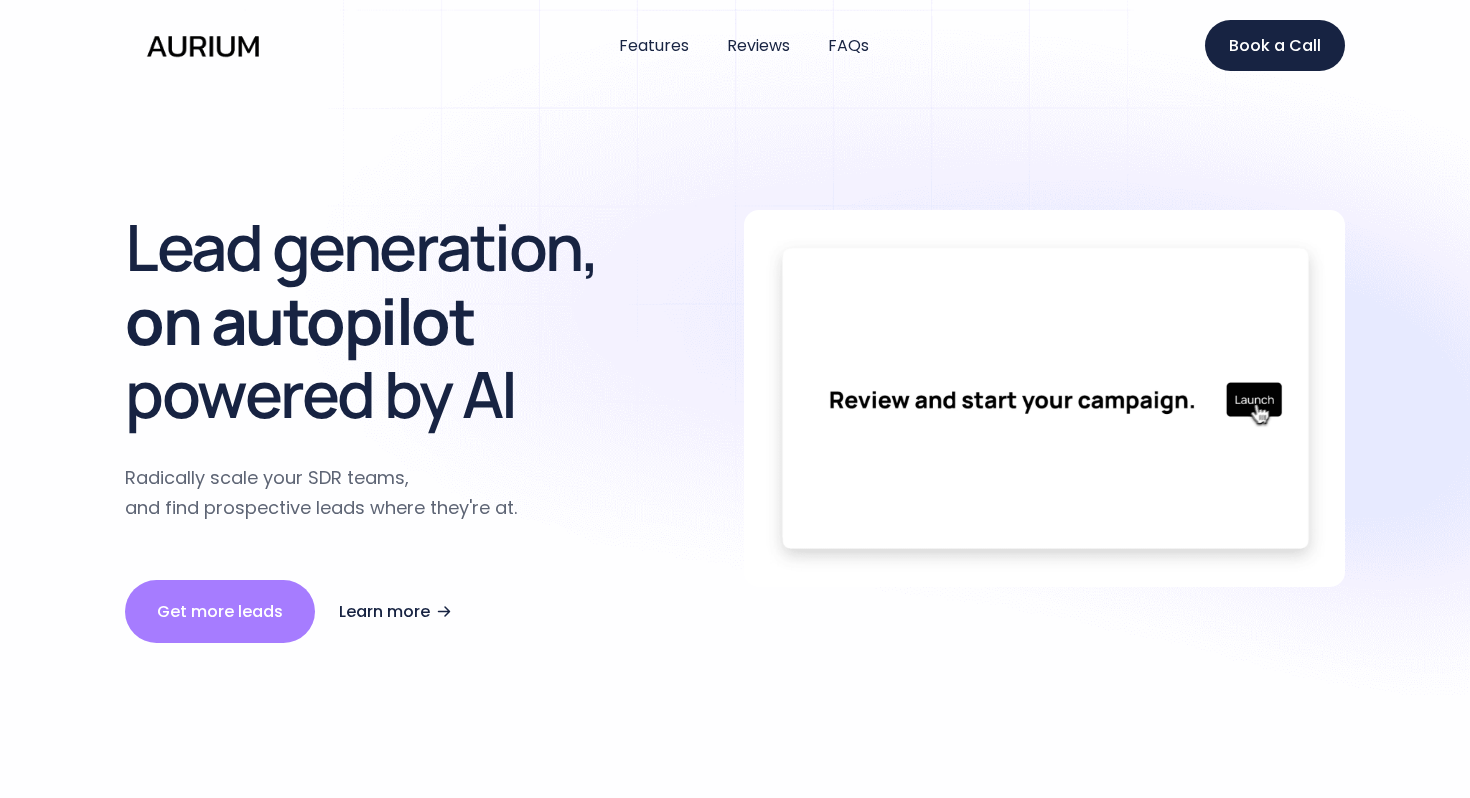 click at bounding box center [203, 46] 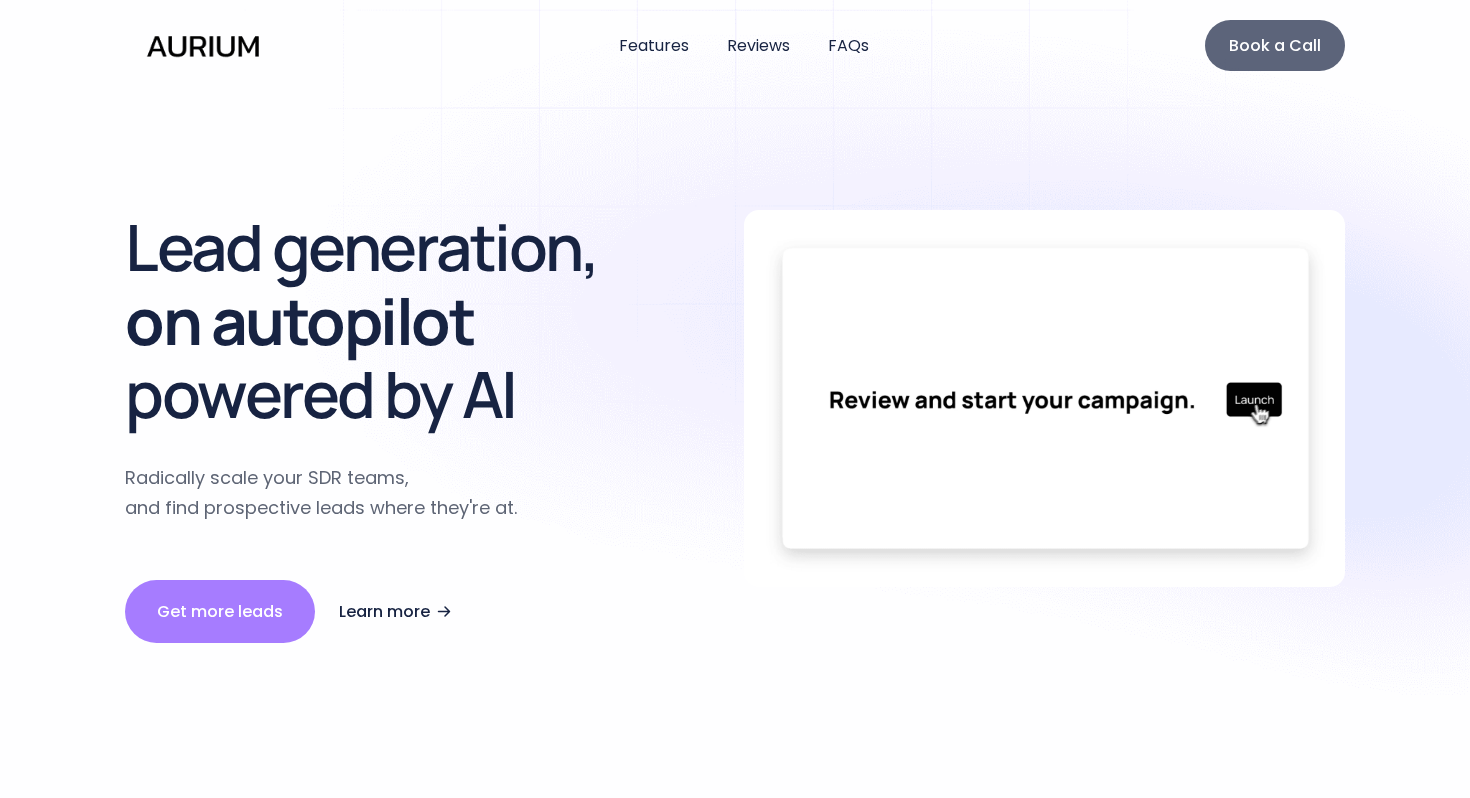 click on "Book a Call" at bounding box center (1275, 45) 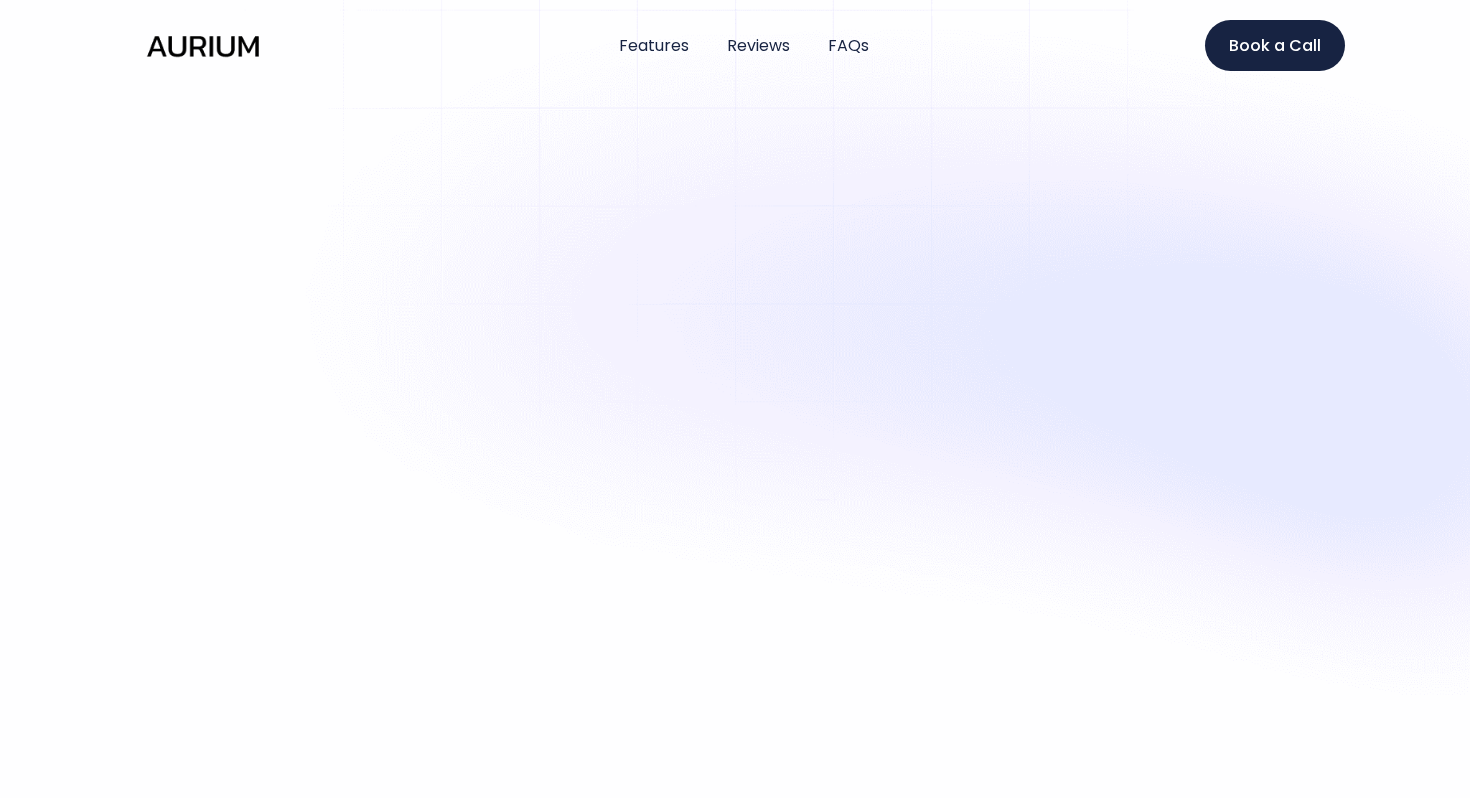 scroll, scrollTop: 0, scrollLeft: 0, axis: both 